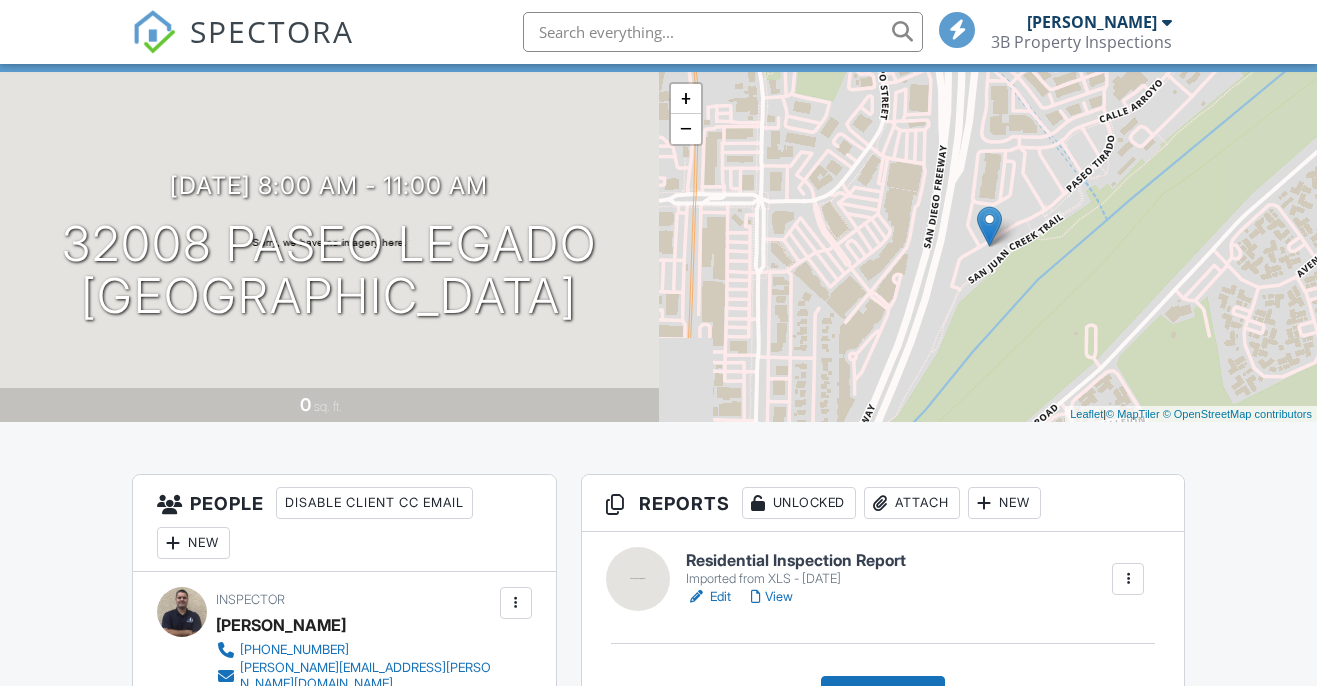 scroll, scrollTop: 312, scrollLeft: 0, axis: vertical 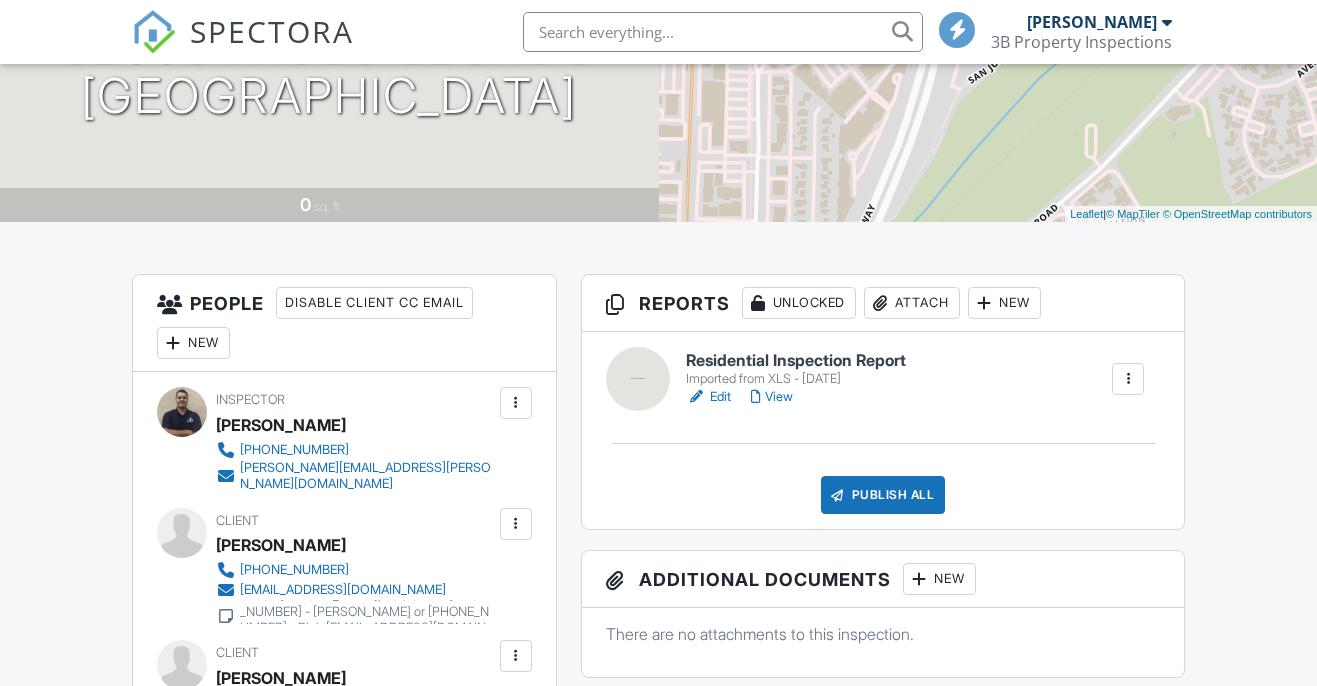 click on "Edit" at bounding box center [708, 397] 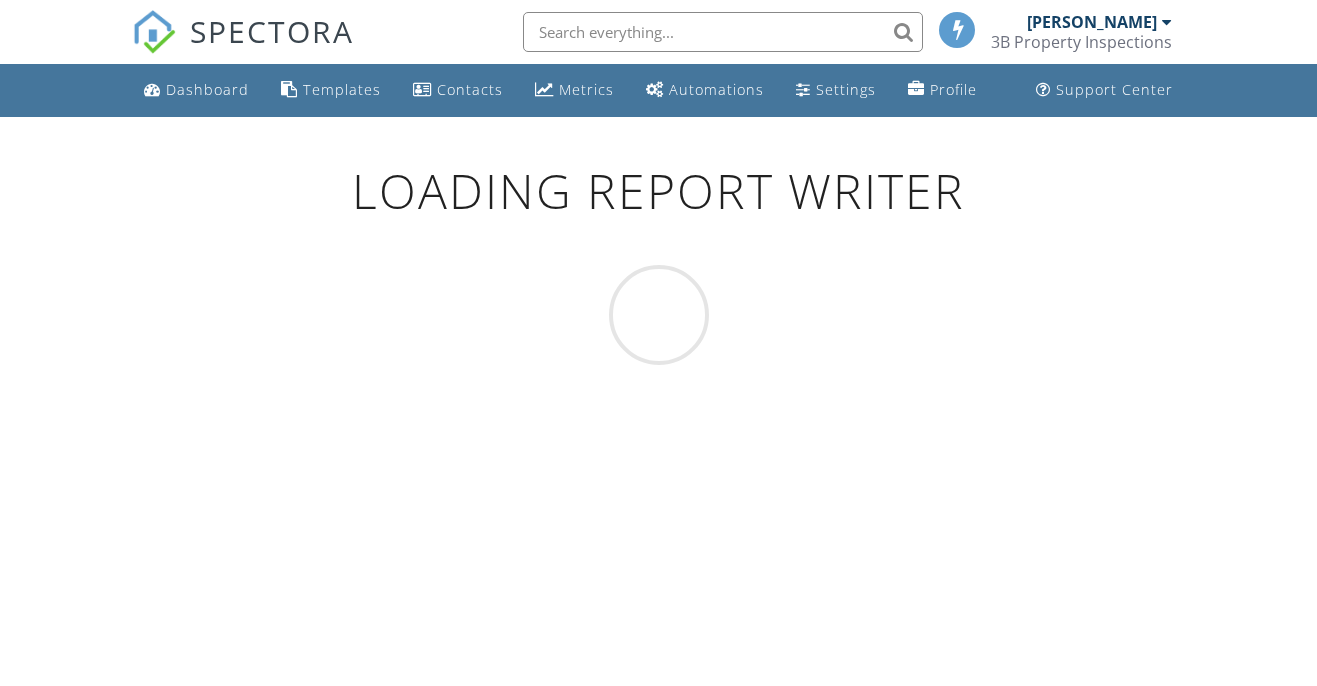 scroll, scrollTop: 0, scrollLeft: 0, axis: both 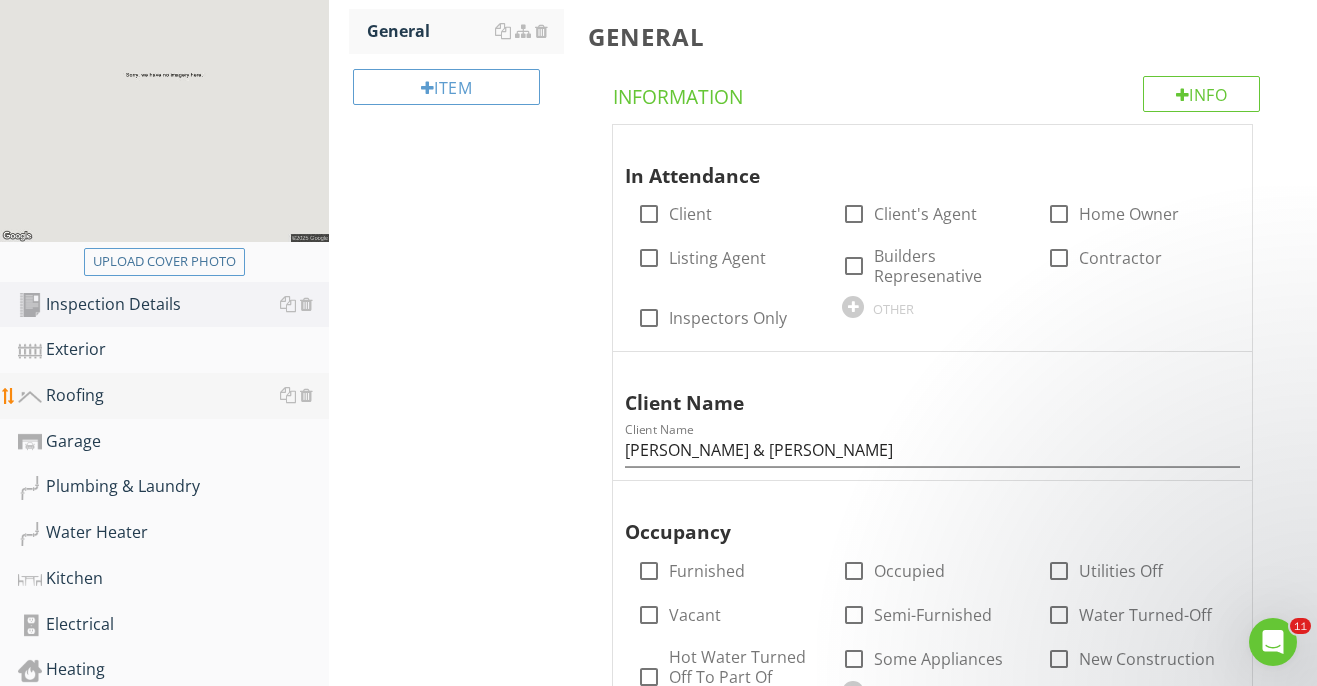 click on "Roofing" at bounding box center (173, 396) 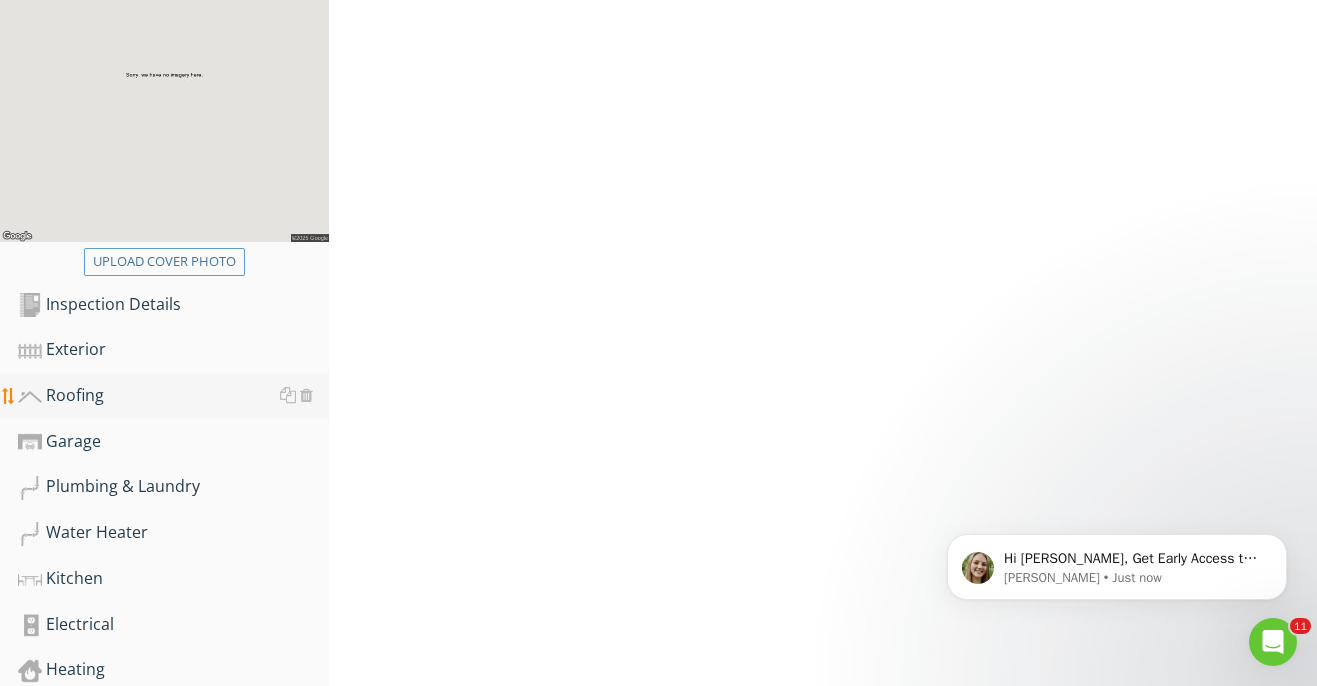 scroll, scrollTop: 0, scrollLeft: 0, axis: both 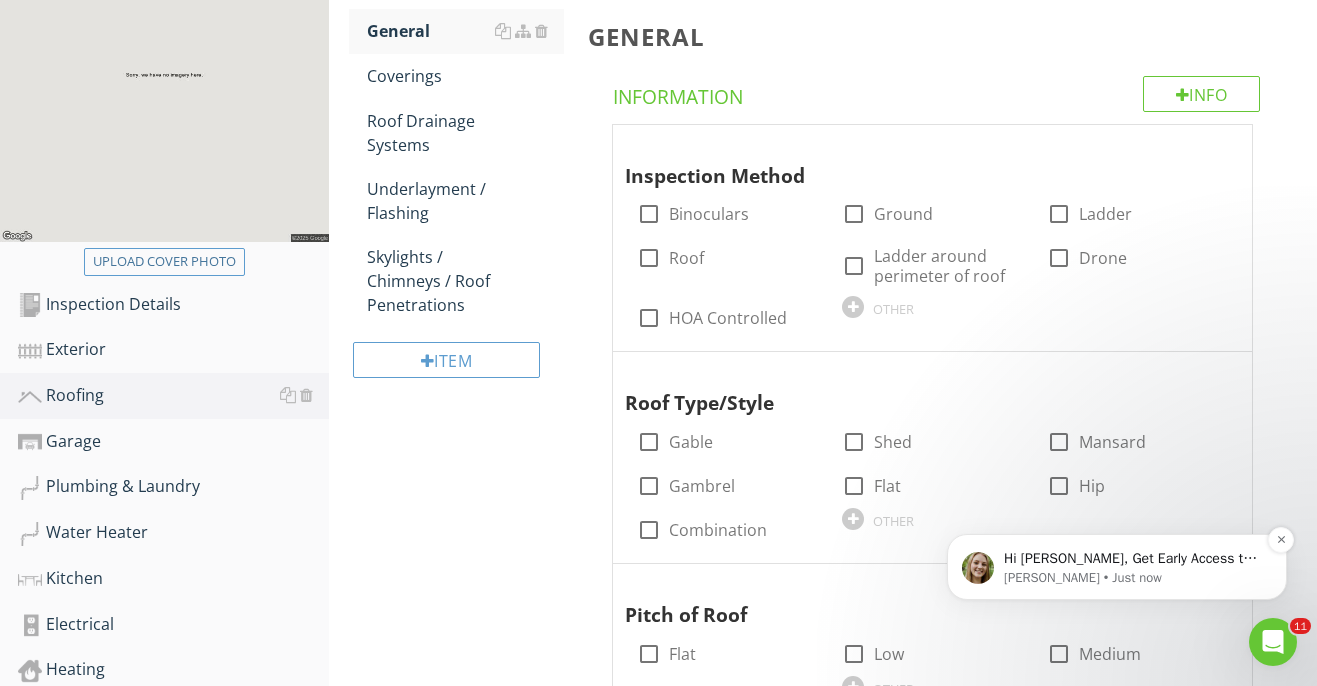 click on "Hi Steven, Get Early Access to New Report Writing Features &amp; Updates Want to be the first to try Spectora’s latest updates? Join our early access group and be the first to use new features before they’re released. Features and updates coming soon that you will get early access to include: Update: The upgraded Rapid Fire Camera, New: Photo preview before adding images to a report, New: The .5 camera lens" at bounding box center (1133, 559) 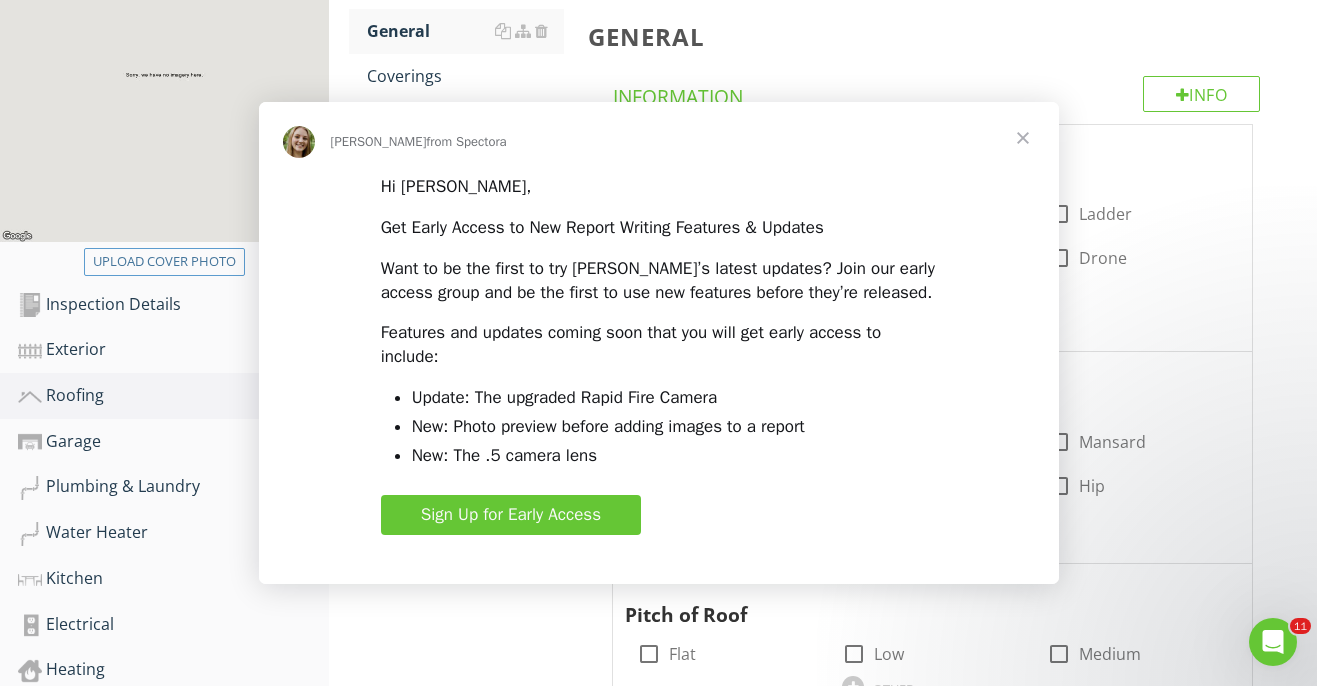 scroll, scrollTop: 0, scrollLeft: 0, axis: both 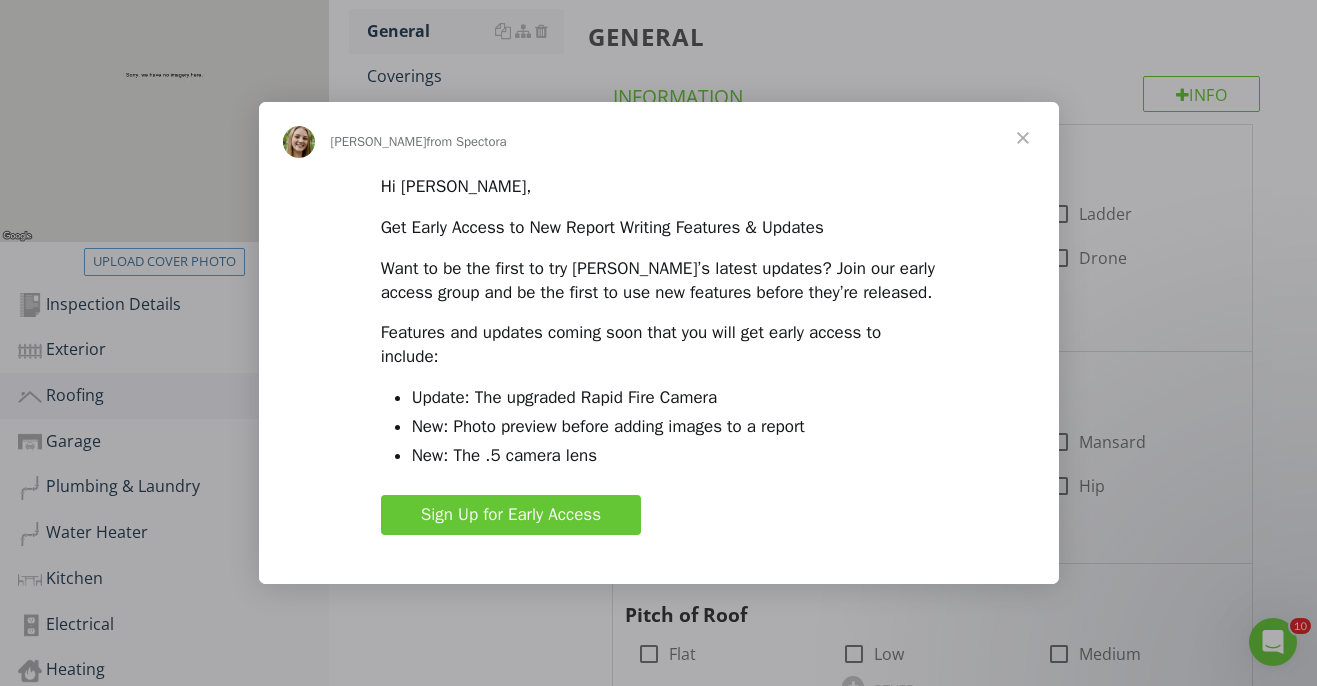 click at bounding box center (1023, 138) 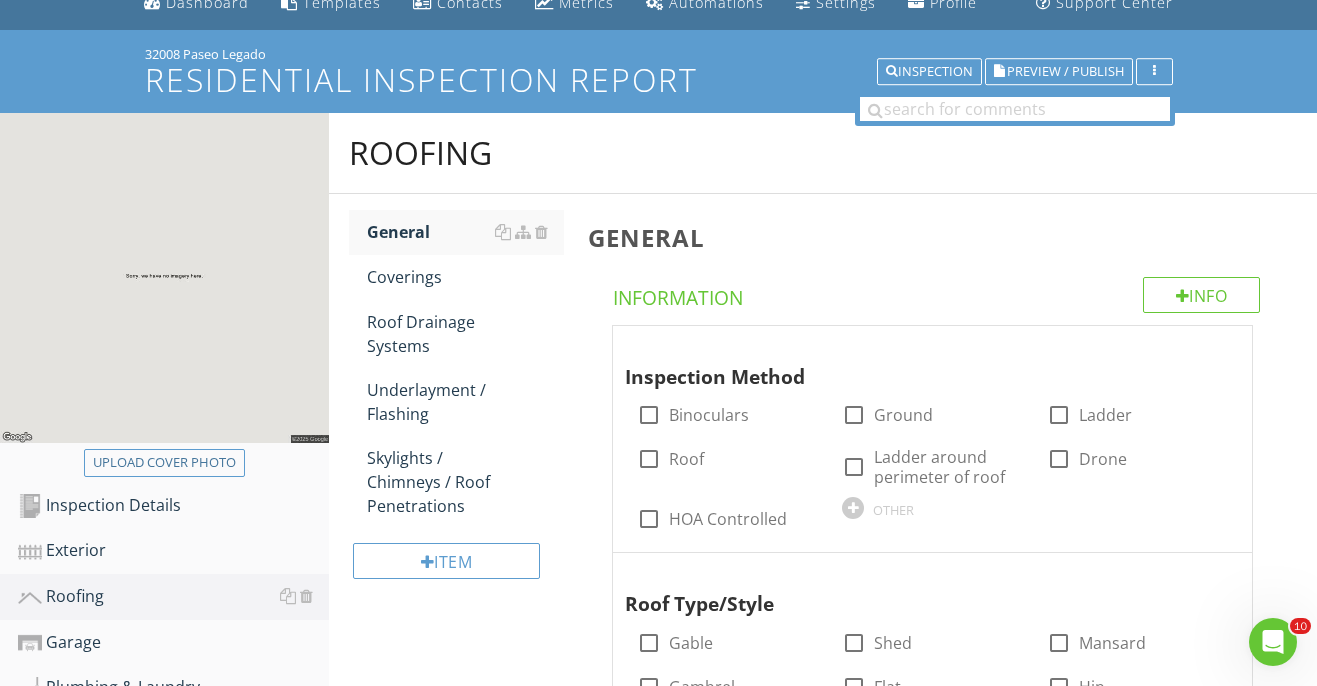 scroll, scrollTop: 126, scrollLeft: 0, axis: vertical 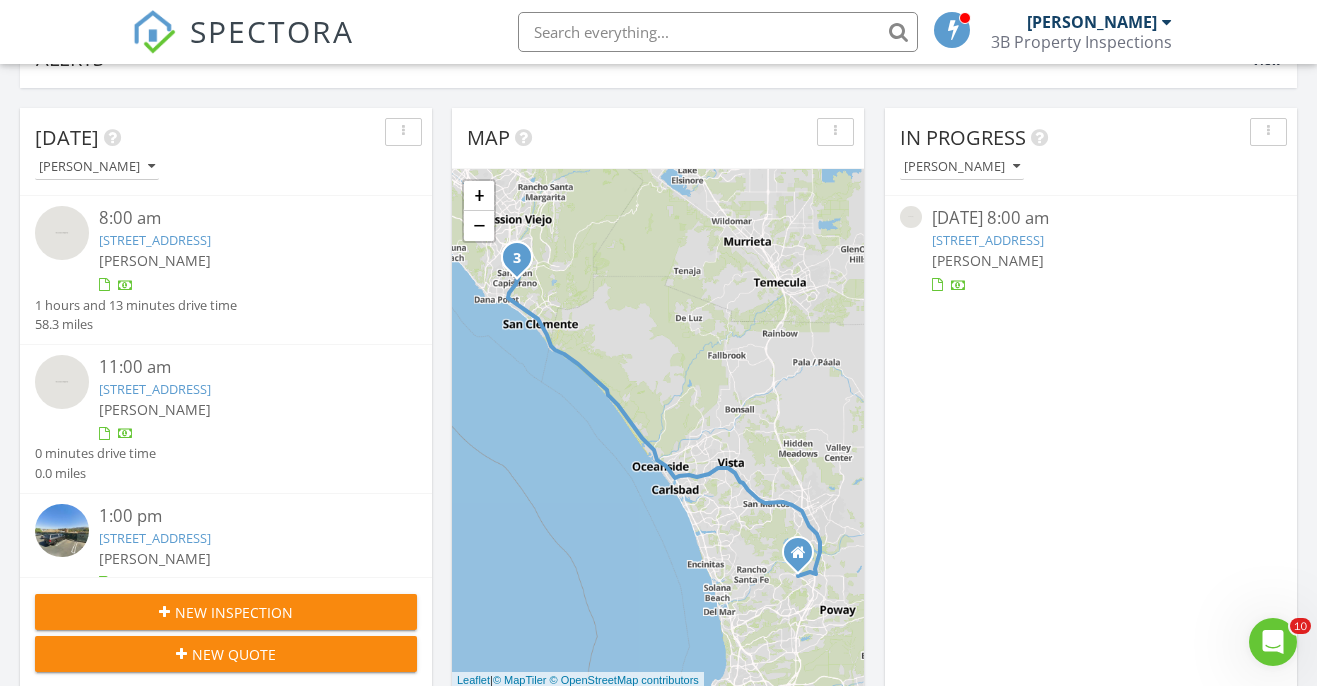 click on "32005 Paseo Legado, San Juan Capistrano, CA 92675" at bounding box center [155, 389] 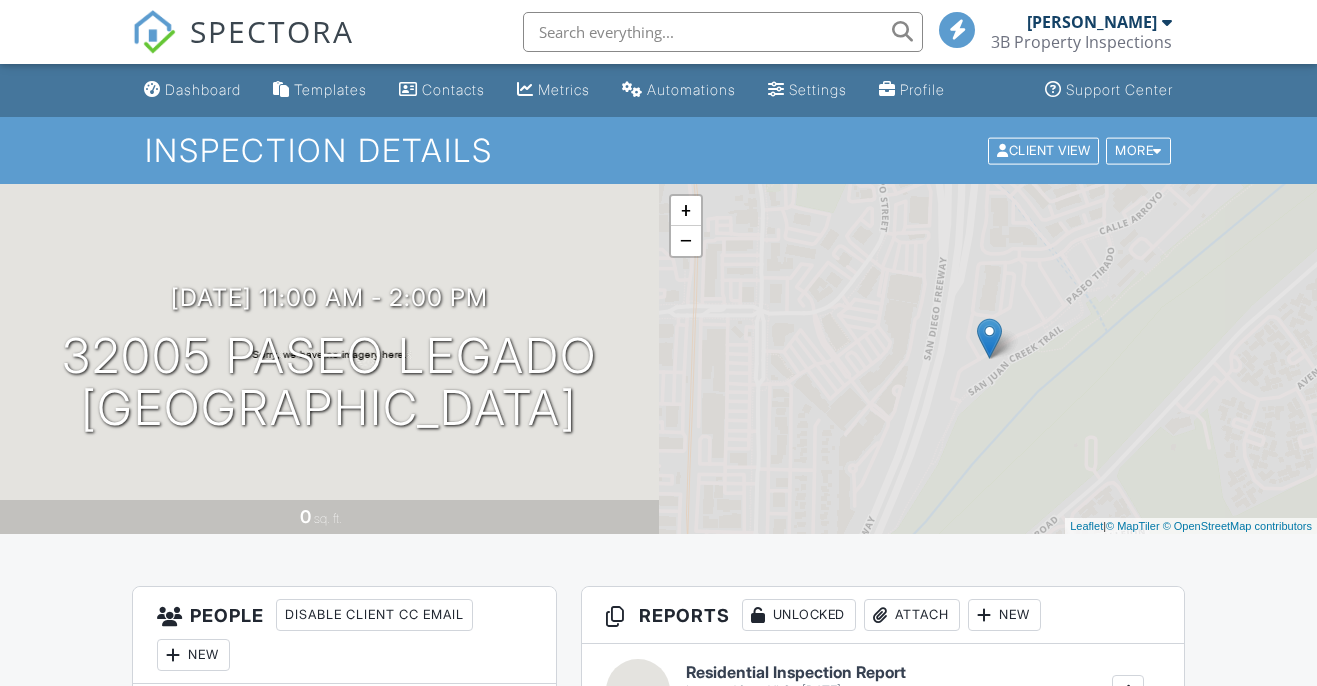 scroll, scrollTop: 0, scrollLeft: 0, axis: both 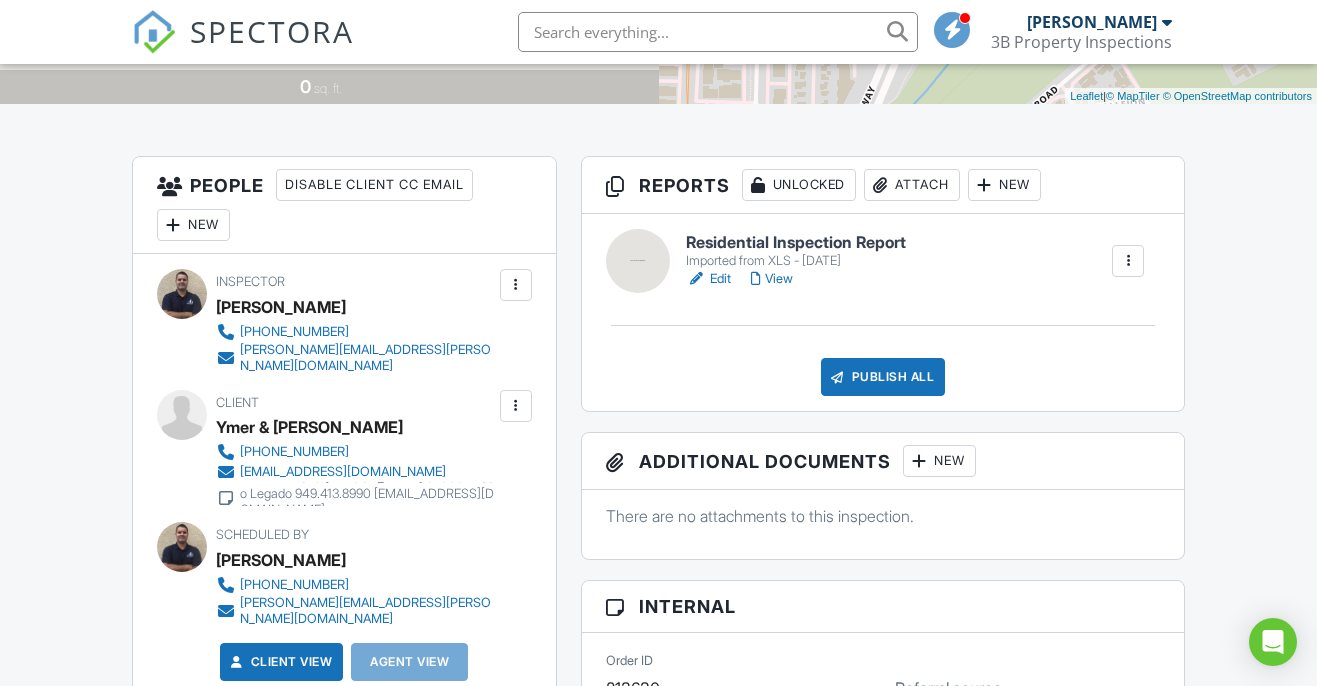 click on "Edit" at bounding box center [708, 279] 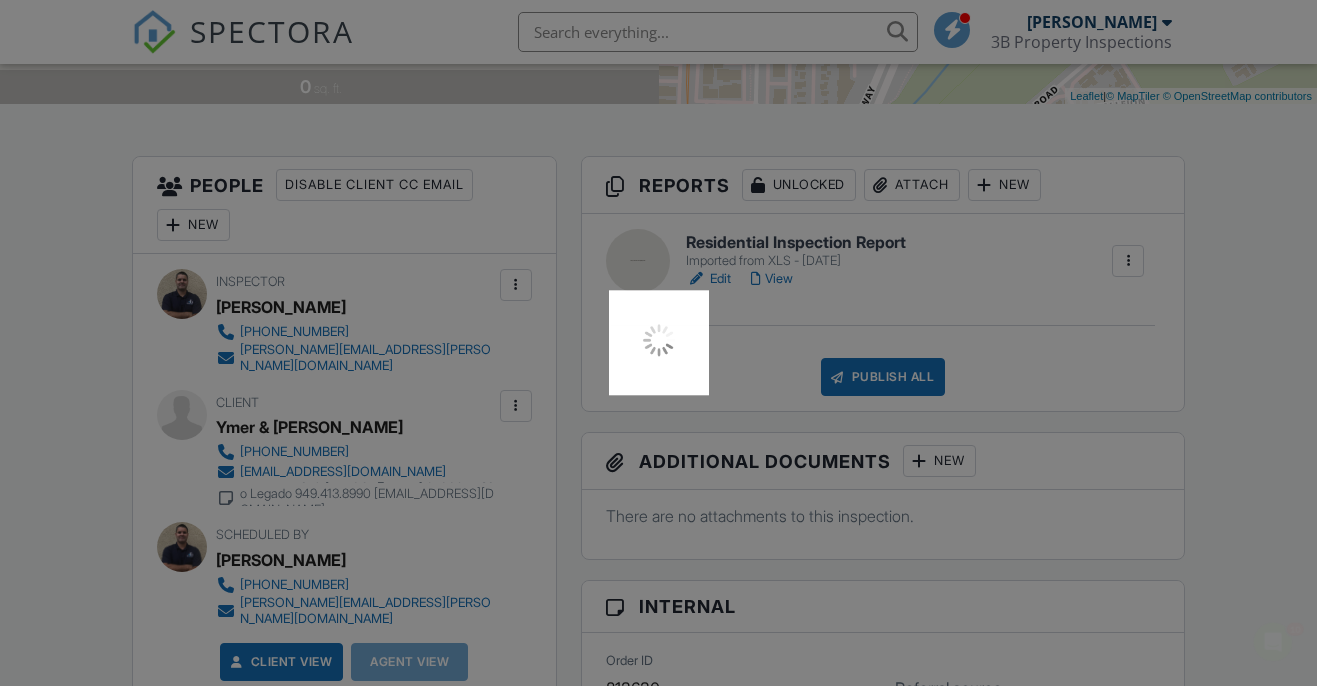 scroll, scrollTop: 0, scrollLeft: 0, axis: both 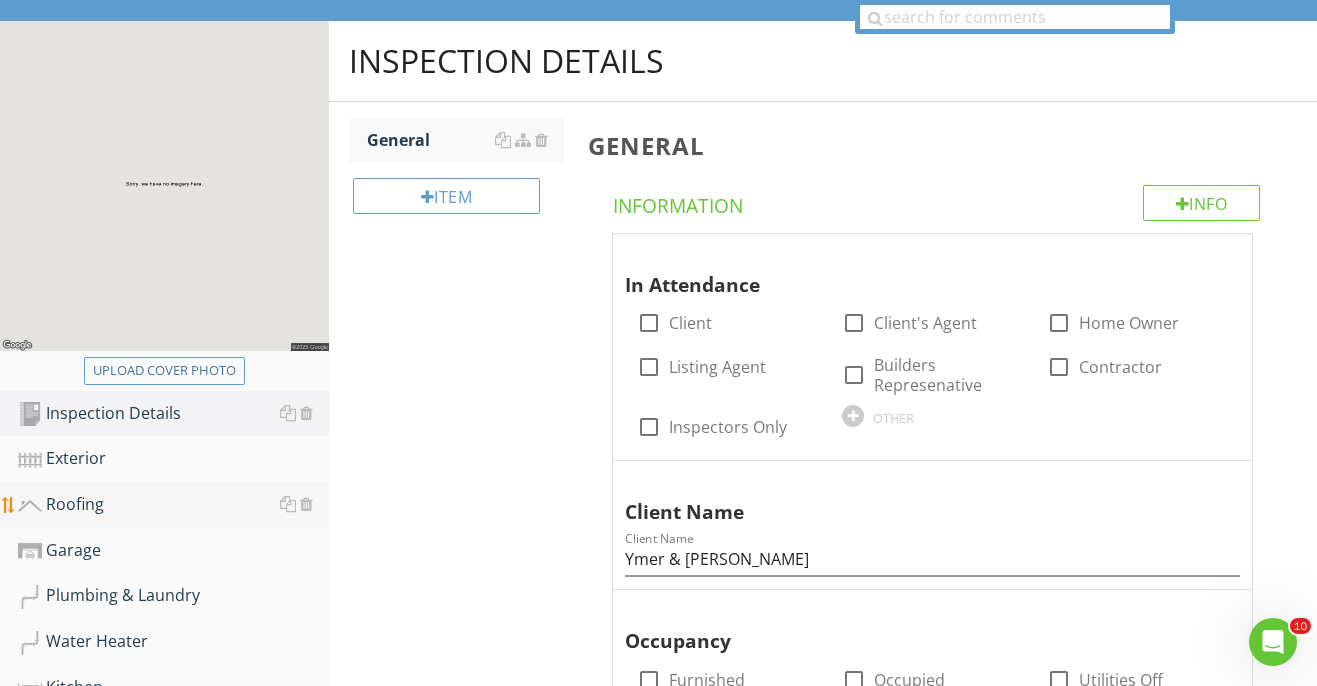 click on "Roofing" at bounding box center (173, 505) 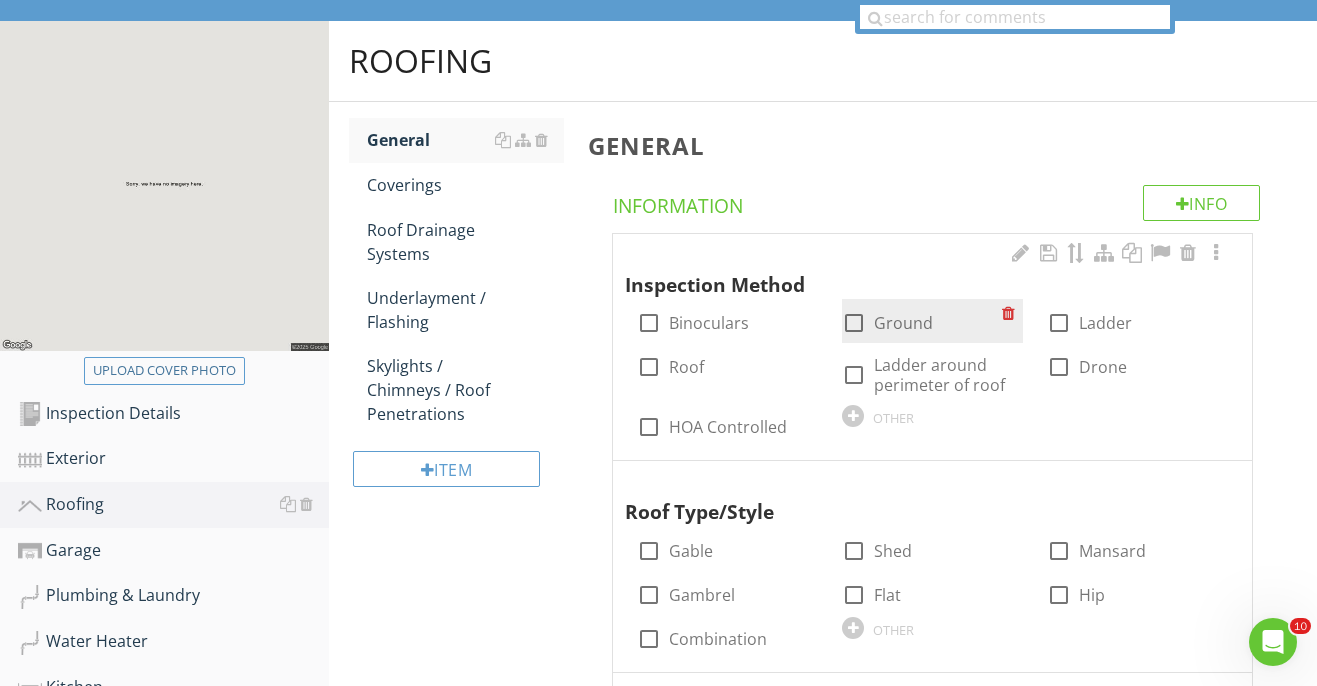 click on "check_box_outline_blank Ground" at bounding box center [922, 321] 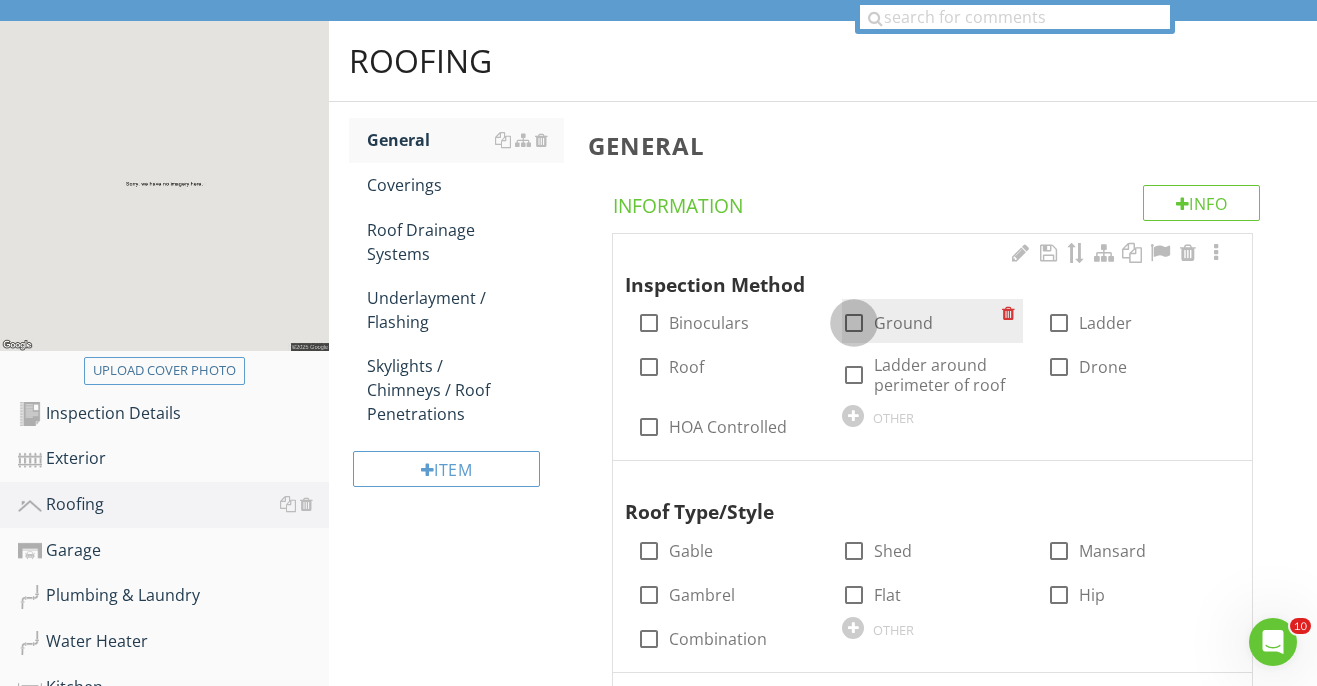 click at bounding box center (854, 323) 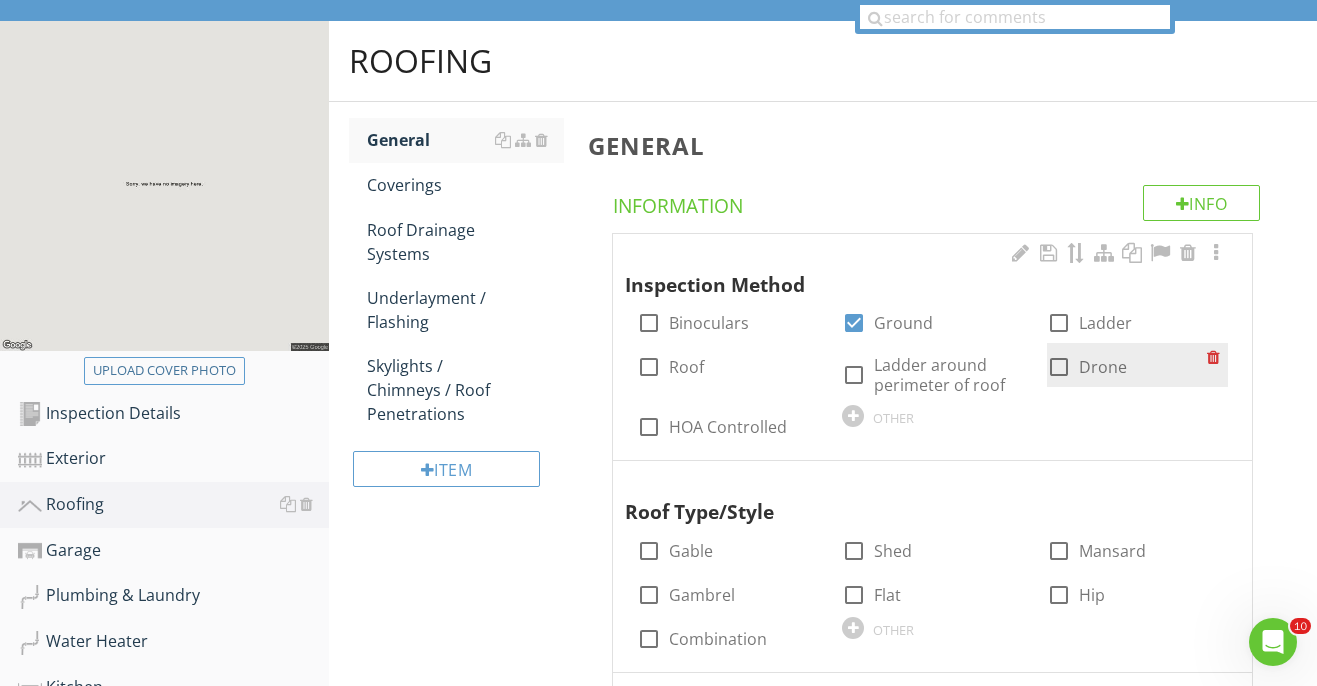 click at bounding box center (1059, 367) 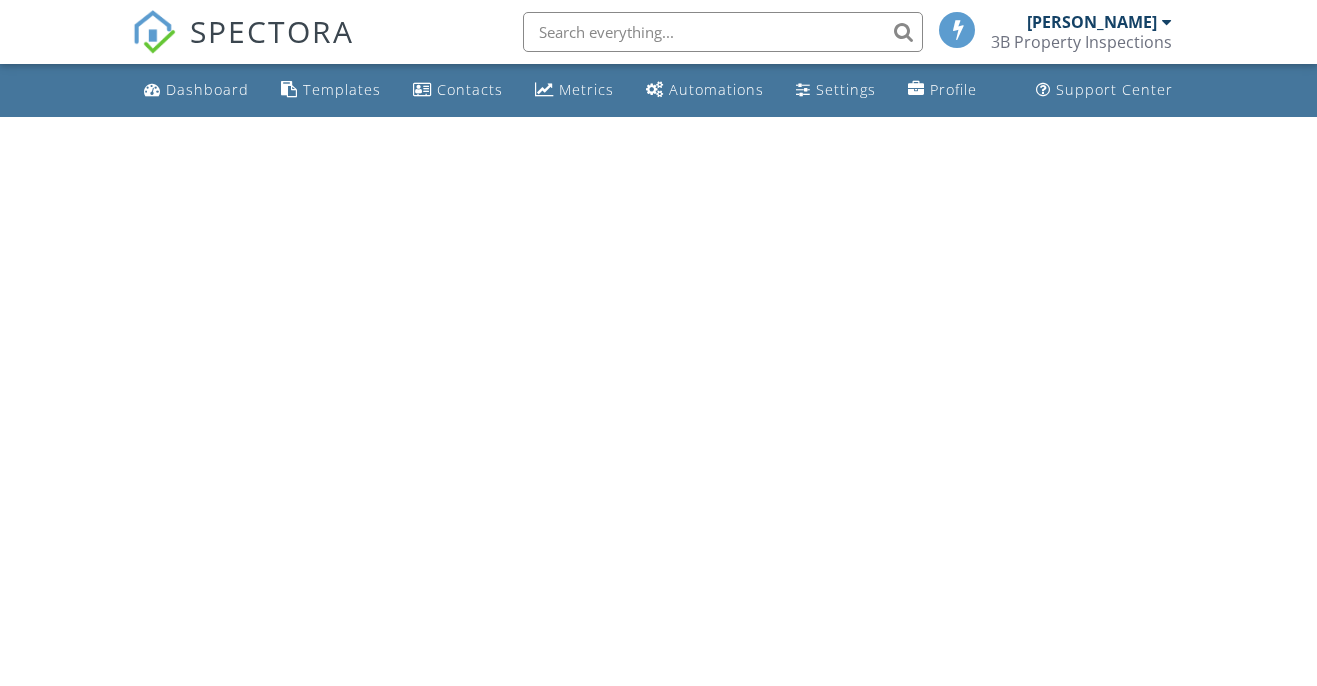 scroll, scrollTop: 0, scrollLeft: 0, axis: both 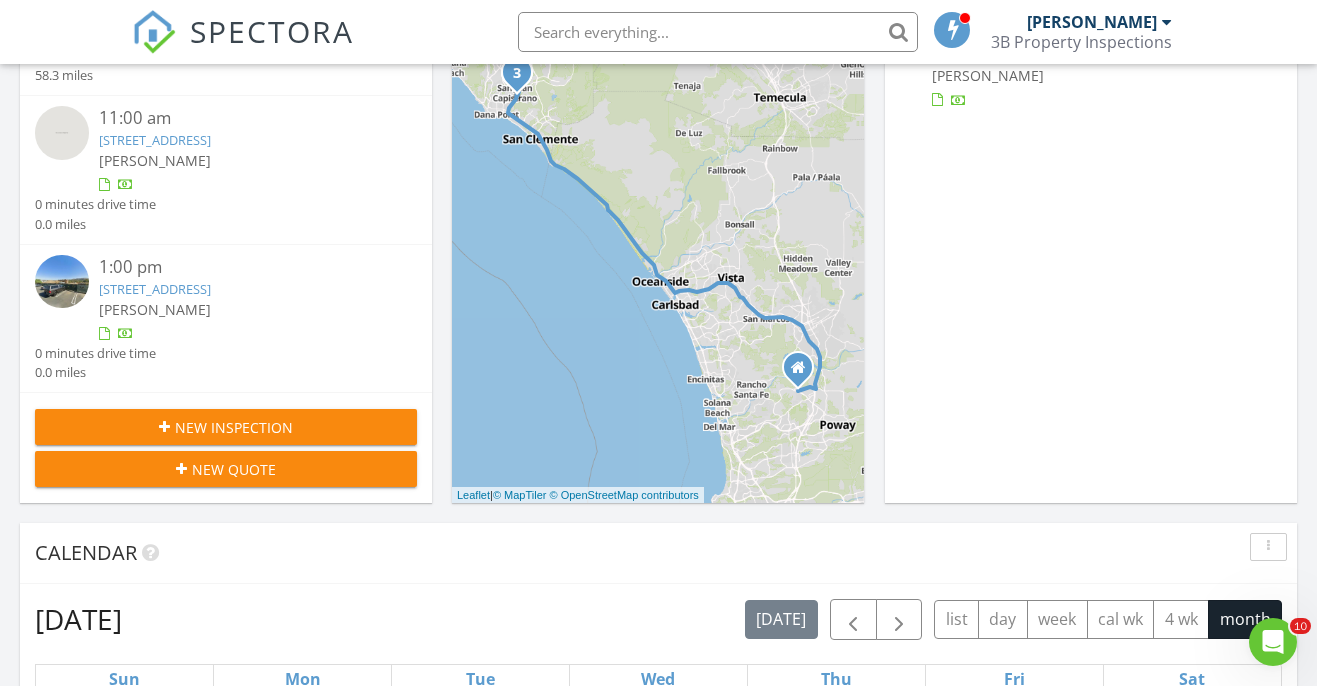click on "32004 Paseo Legado, San Juan Capistrano, CA 92675" at bounding box center (155, 289) 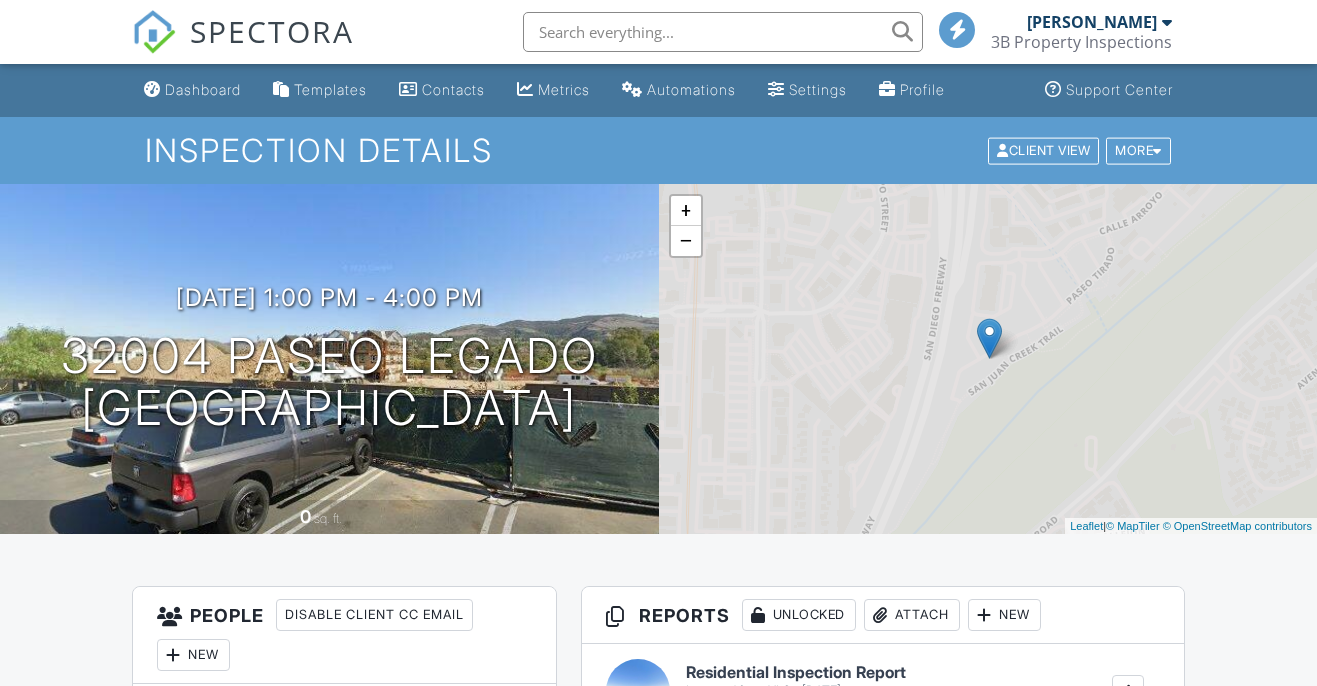 scroll, scrollTop: 0, scrollLeft: 0, axis: both 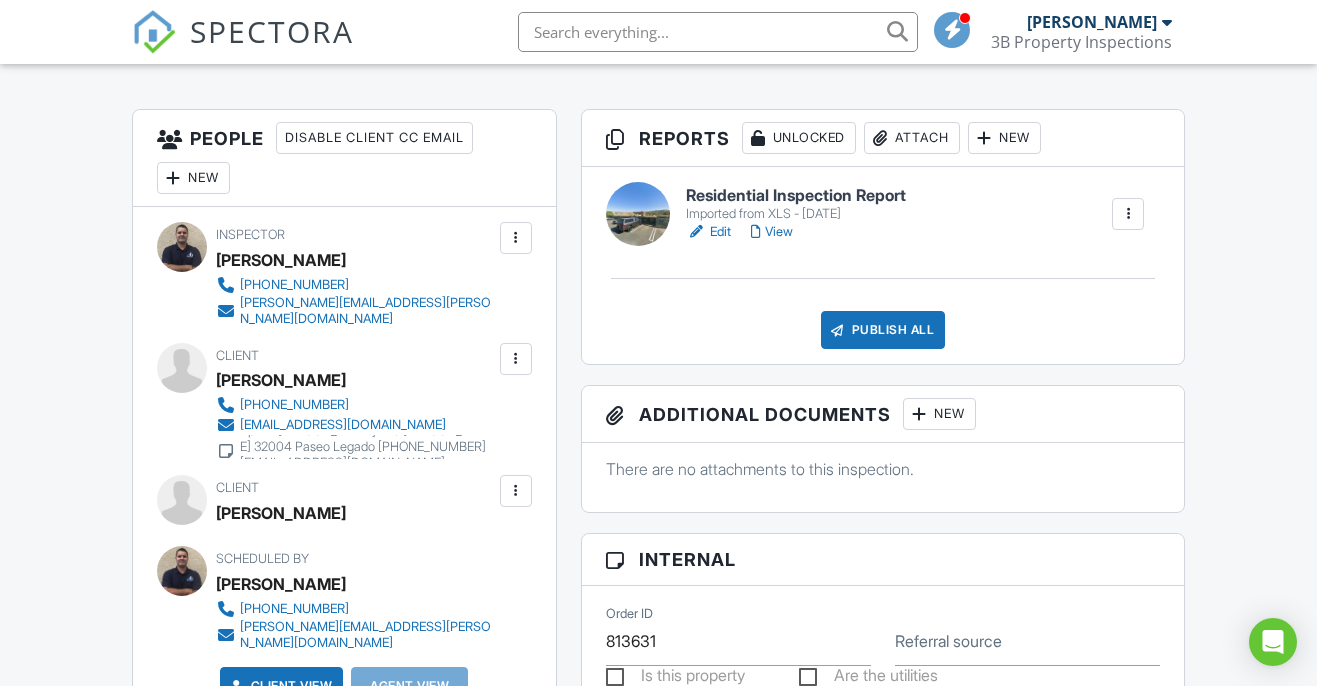 click on "Edit" at bounding box center [708, 232] 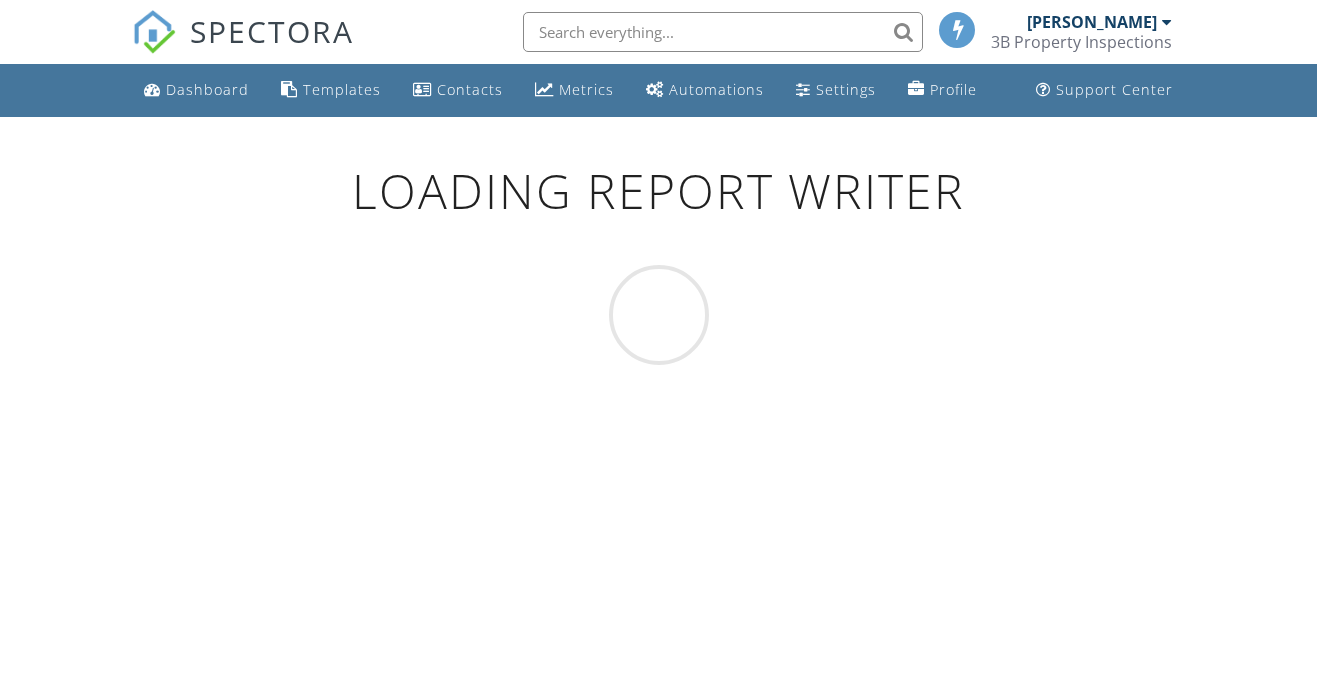 scroll, scrollTop: 0, scrollLeft: 0, axis: both 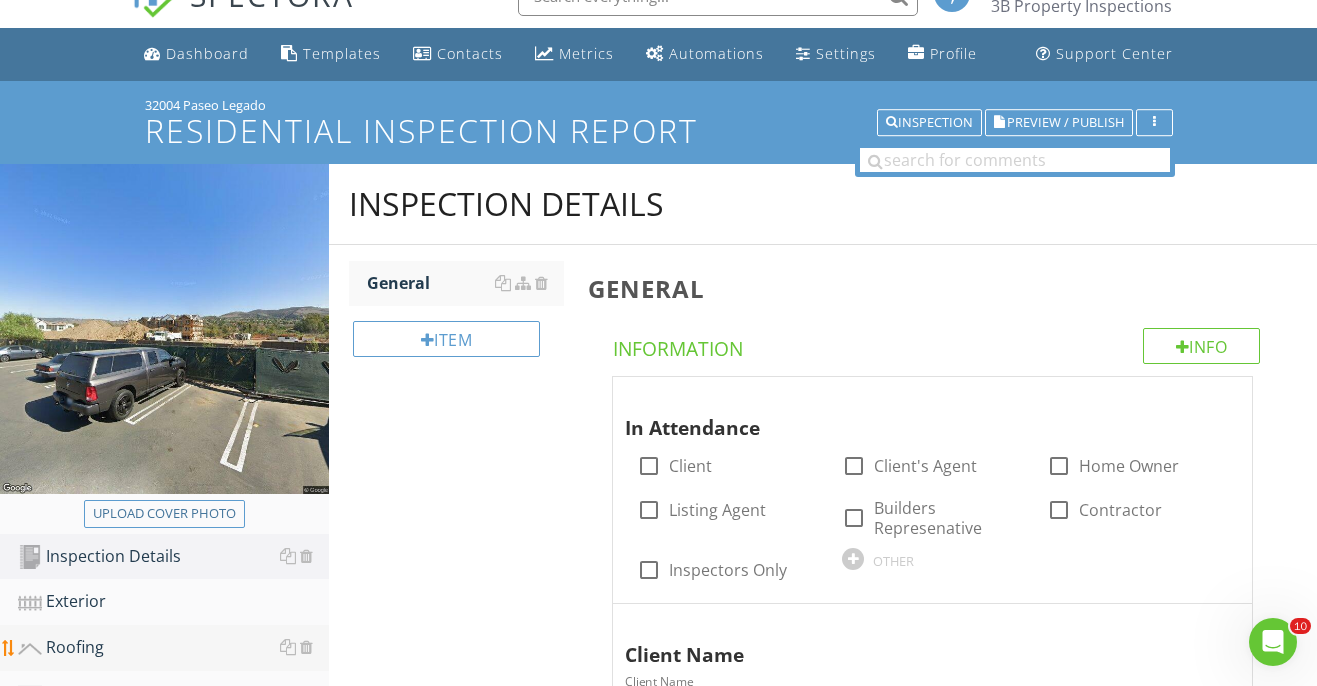 click on "Roofing" at bounding box center [173, 648] 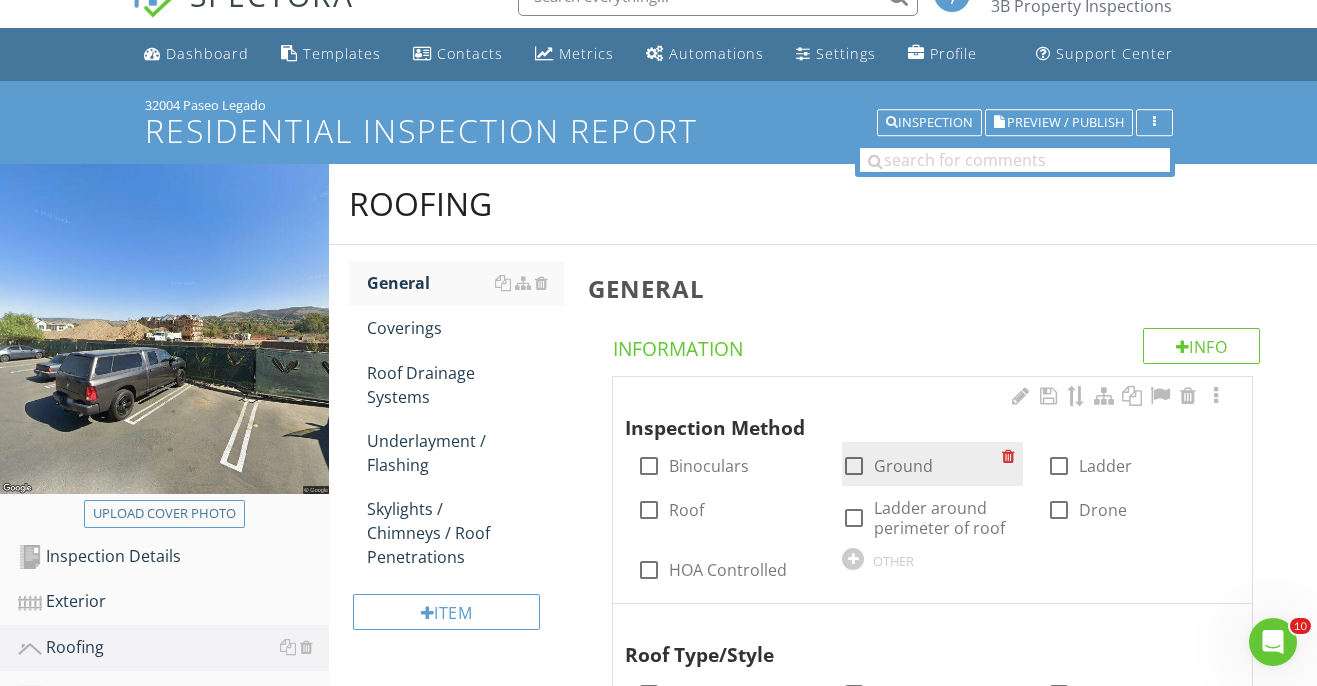 click at bounding box center [854, 466] 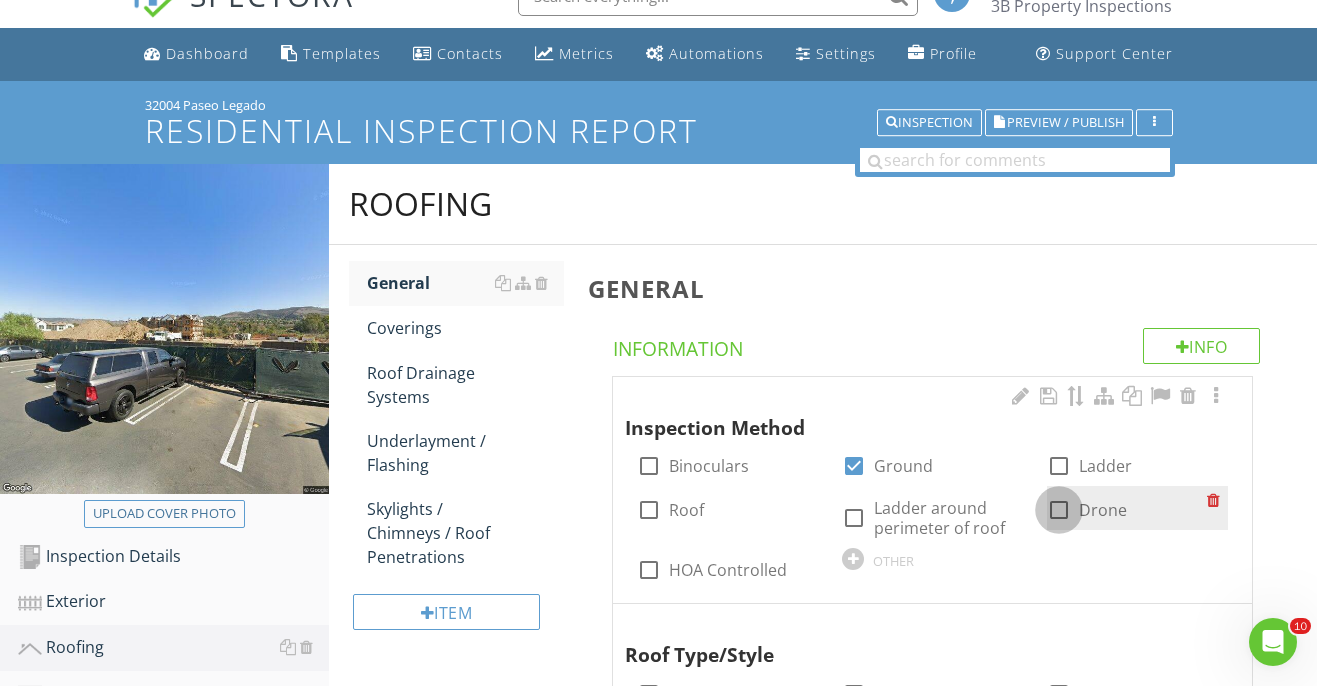 click at bounding box center (1059, 510) 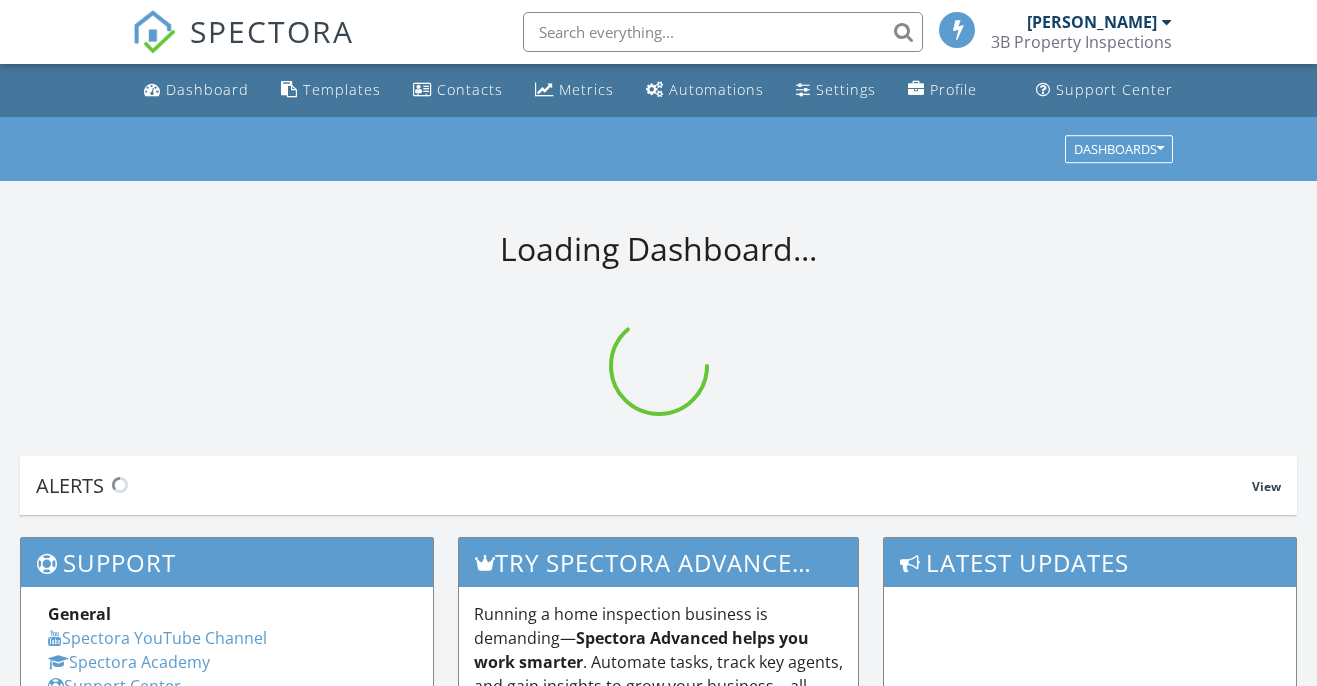 scroll, scrollTop: 0, scrollLeft: 0, axis: both 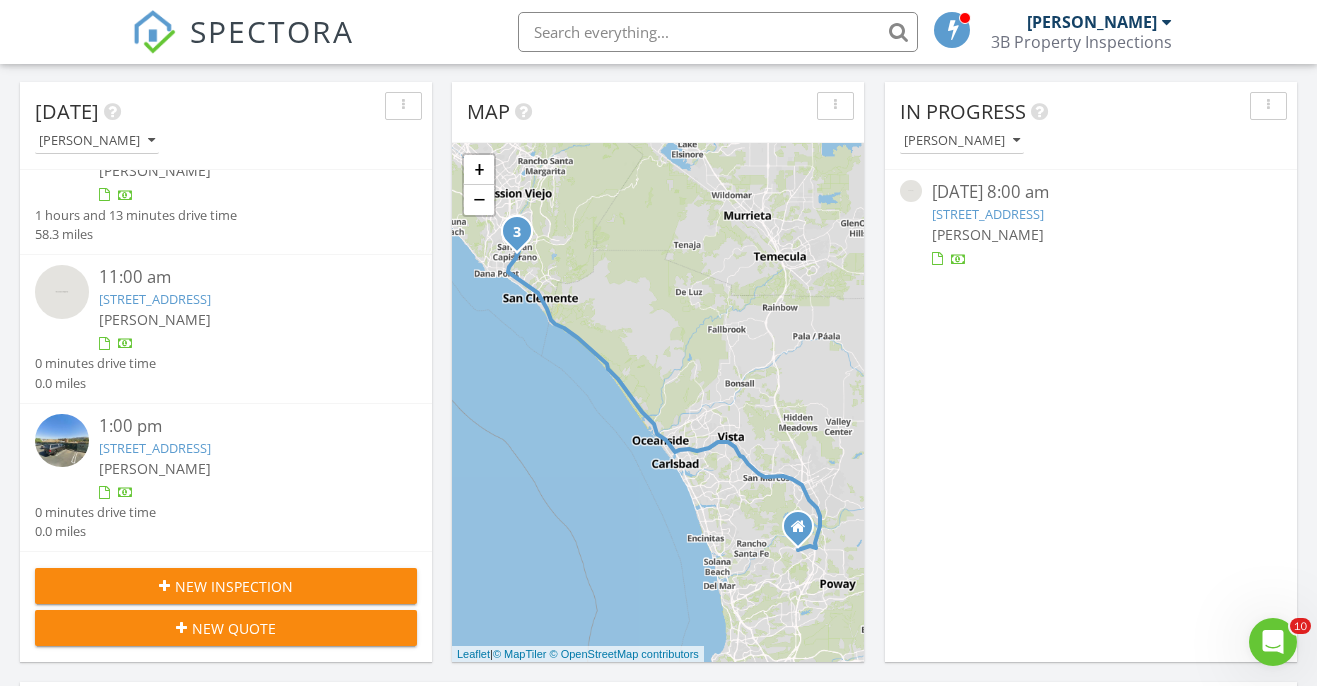 click on "[STREET_ADDRESS]" at bounding box center [155, 299] 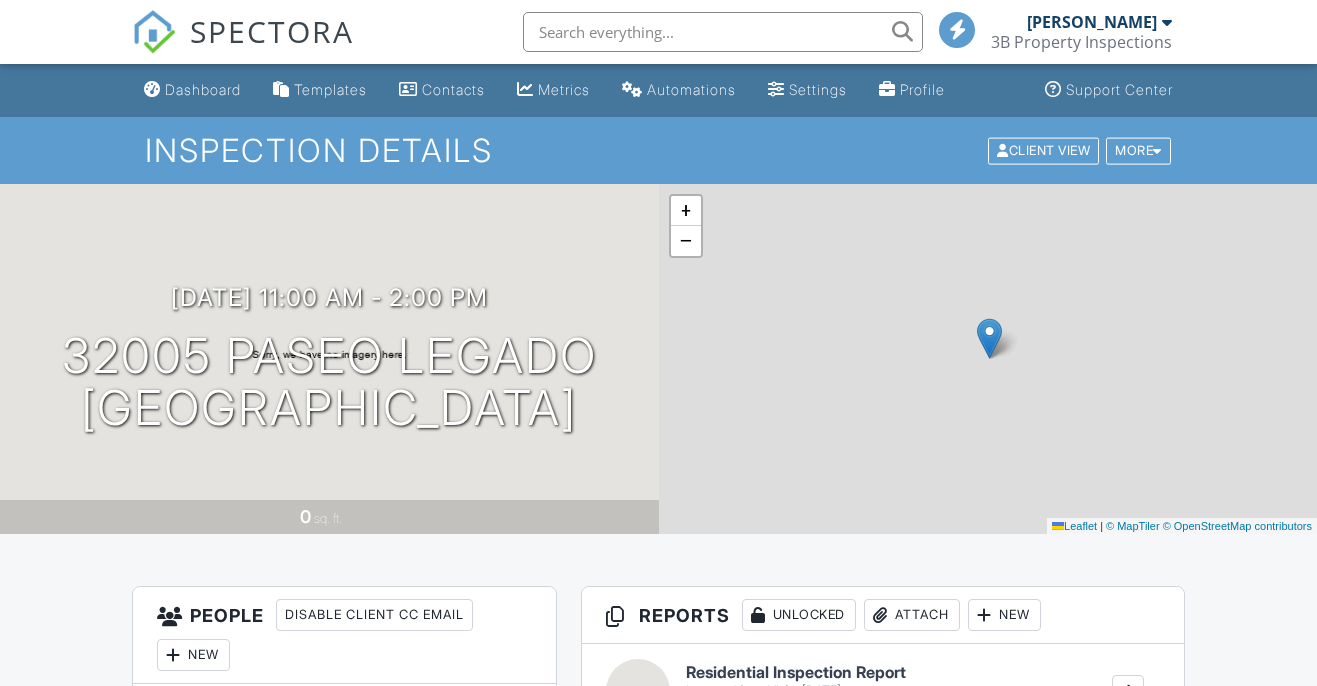 scroll, scrollTop: 0, scrollLeft: 0, axis: both 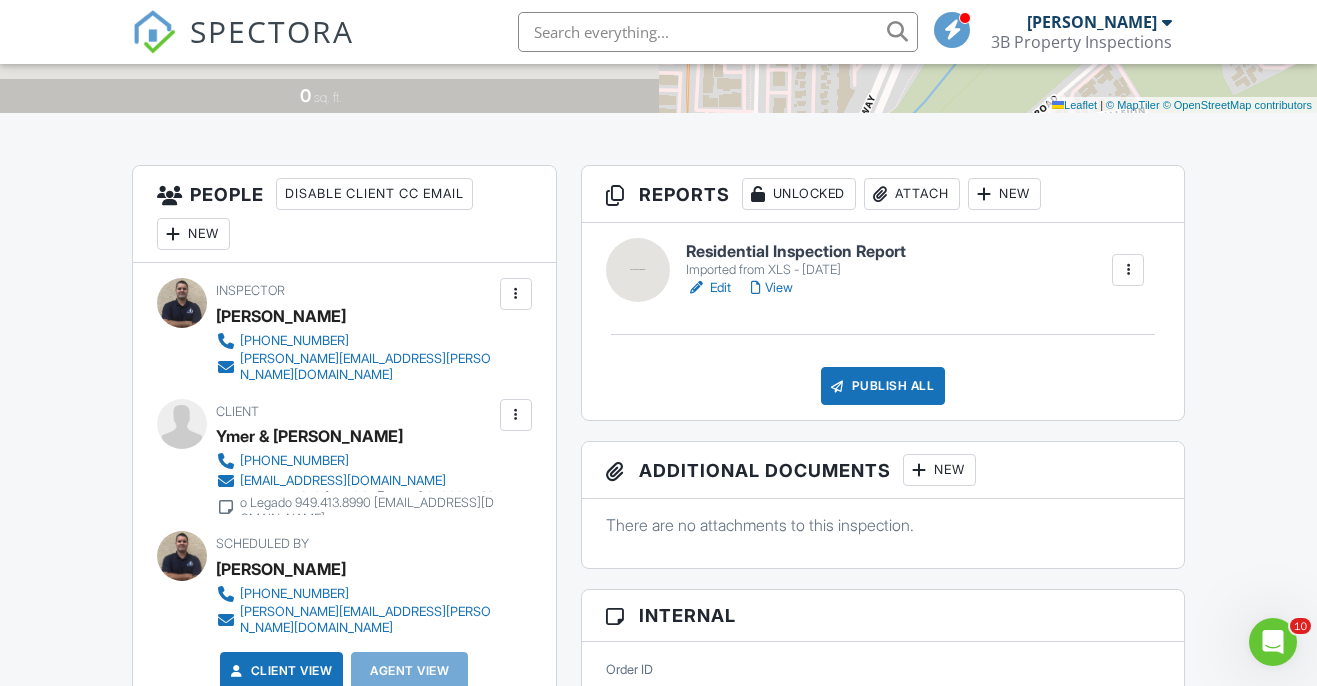click on "Edit" at bounding box center (708, 288) 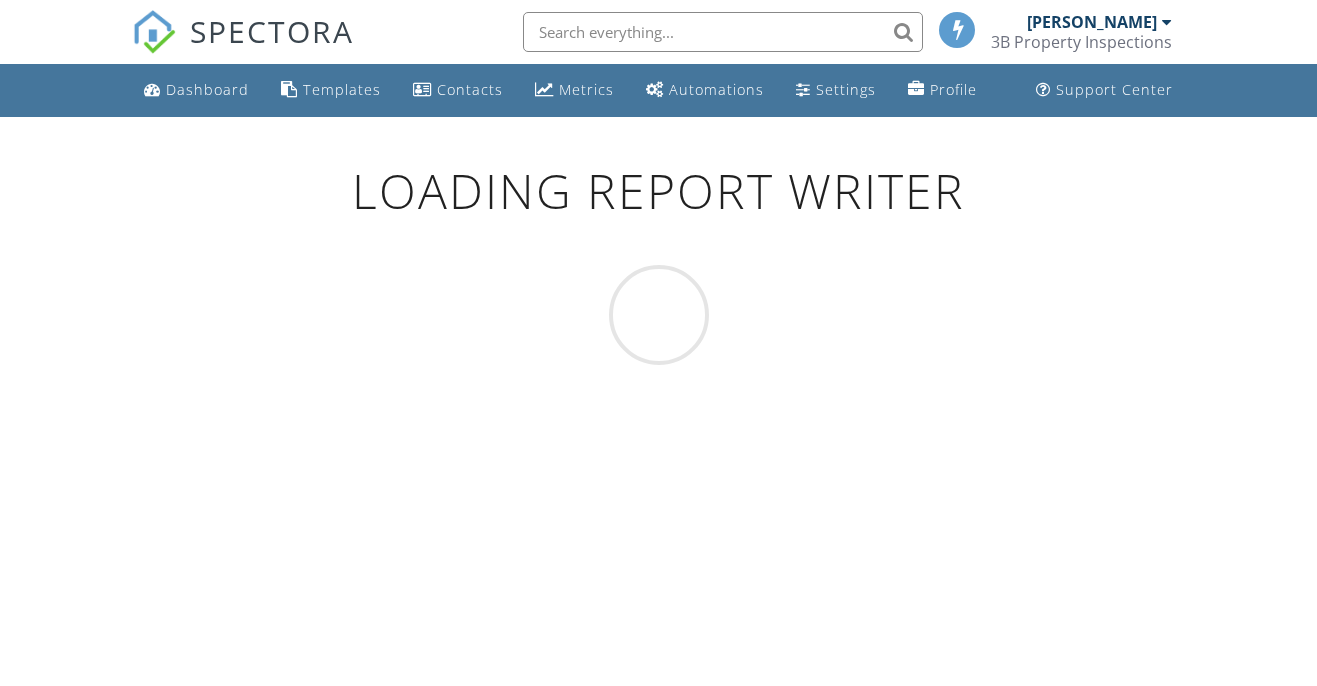 scroll, scrollTop: 0, scrollLeft: 0, axis: both 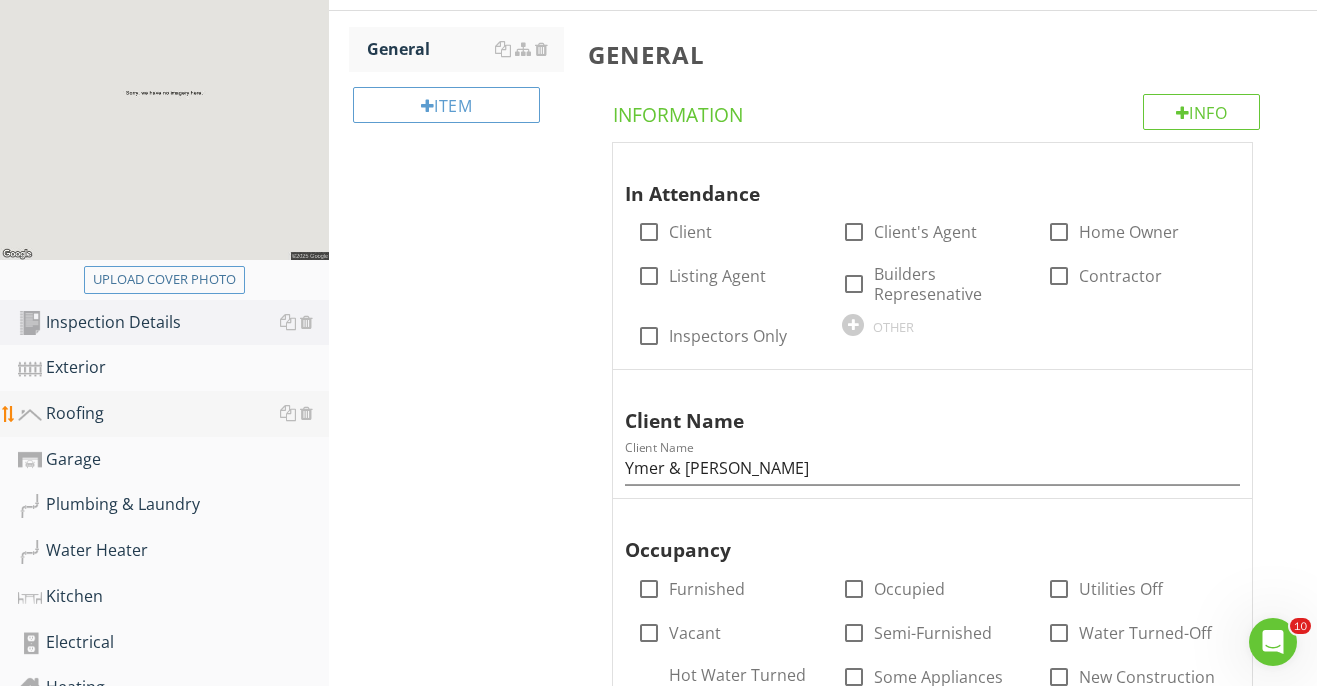 click on "Roofing" at bounding box center (173, 414) 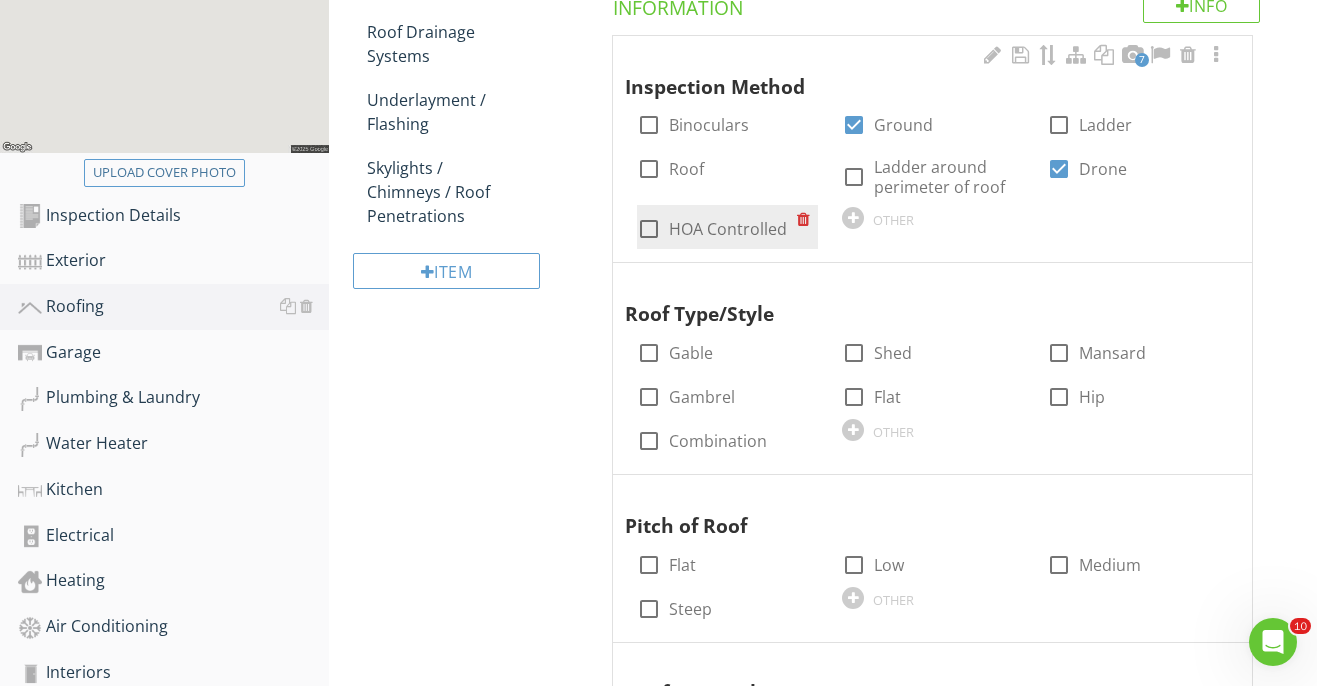 scroll, scrollTop: 411, scrollLeft: 0, axis: vertical 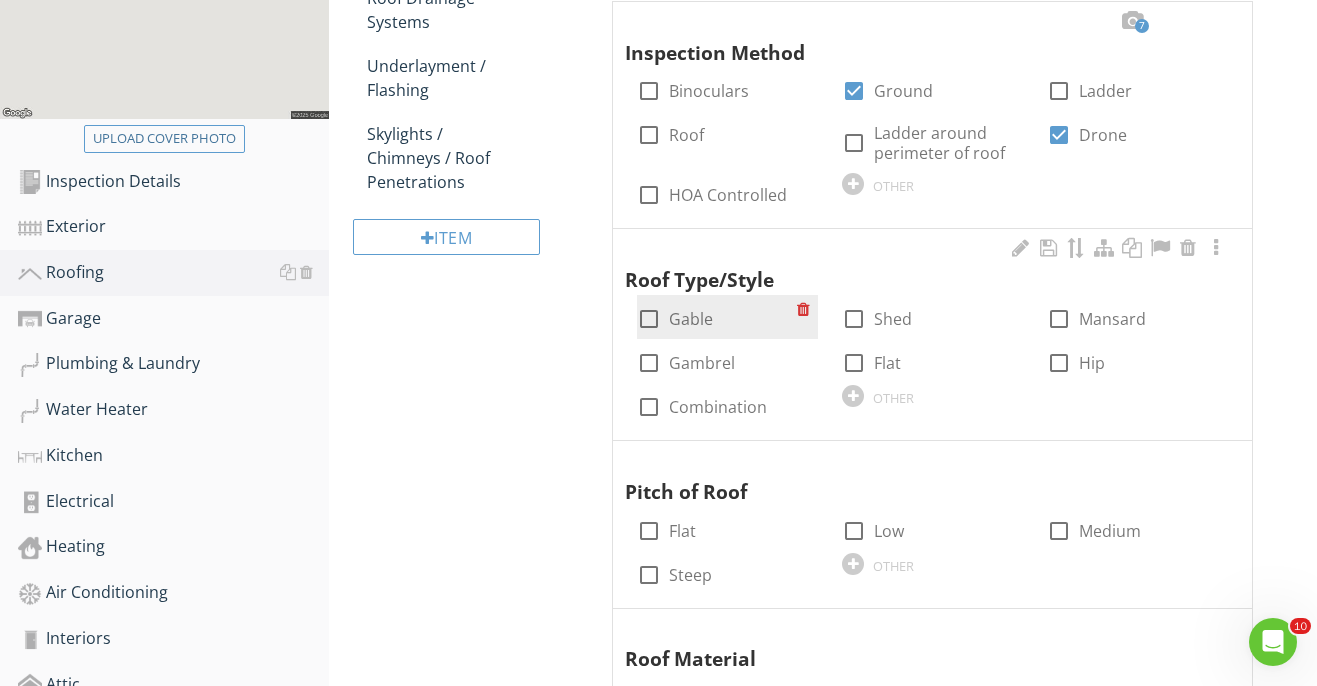 click at bounding box center (649, 319) 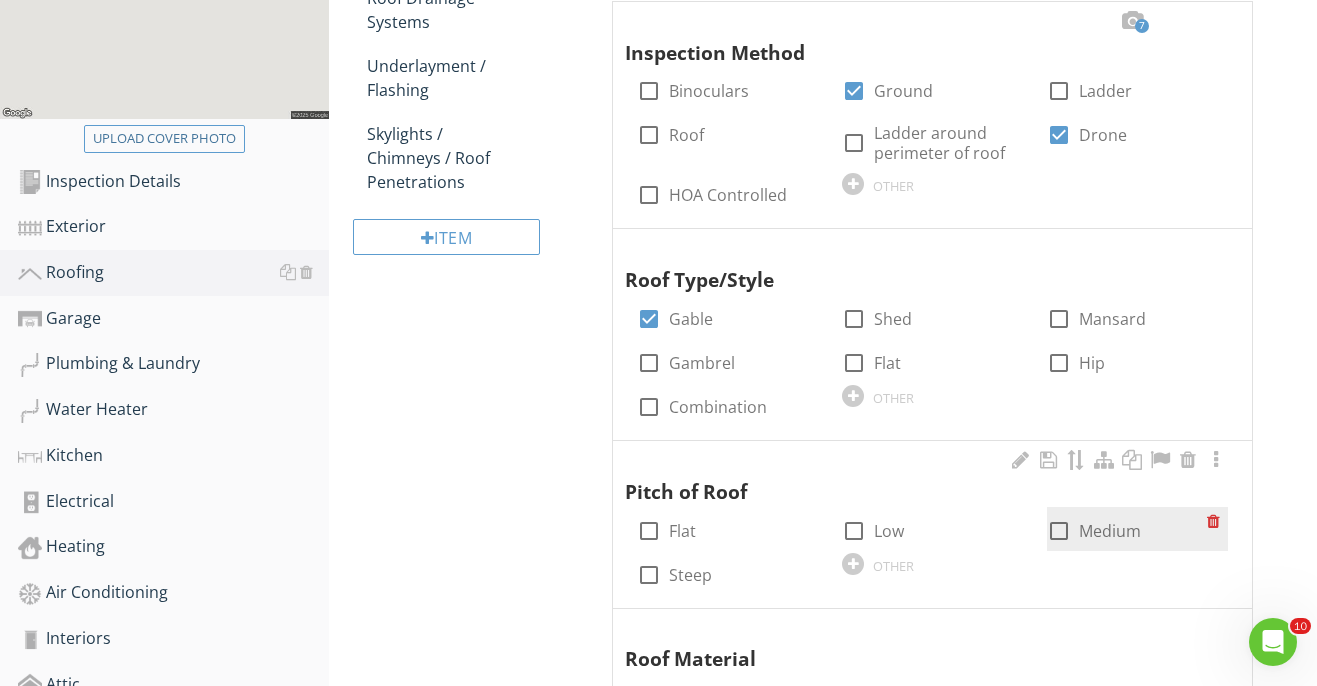 click at bounding box center (1059, 531) 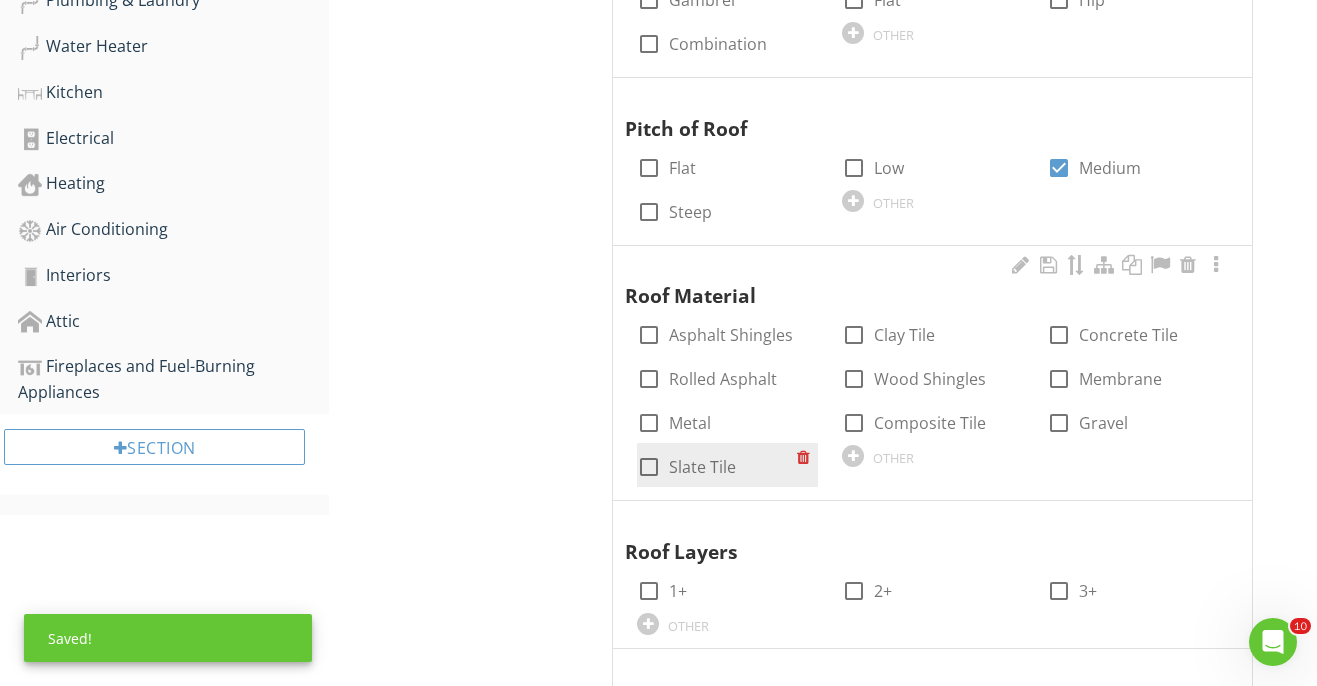 scroll, scrollTop: 791, scrollLeft: 0, axis: vertical 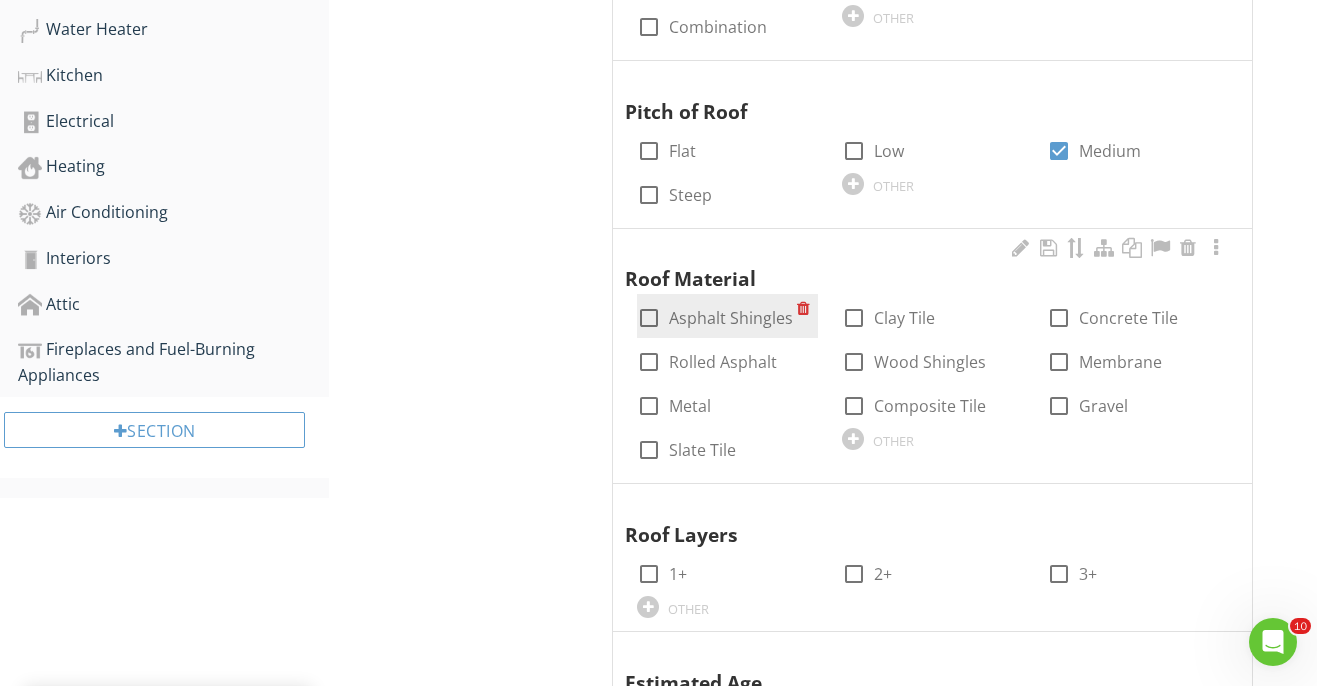 click at bounding box center [649, 318] 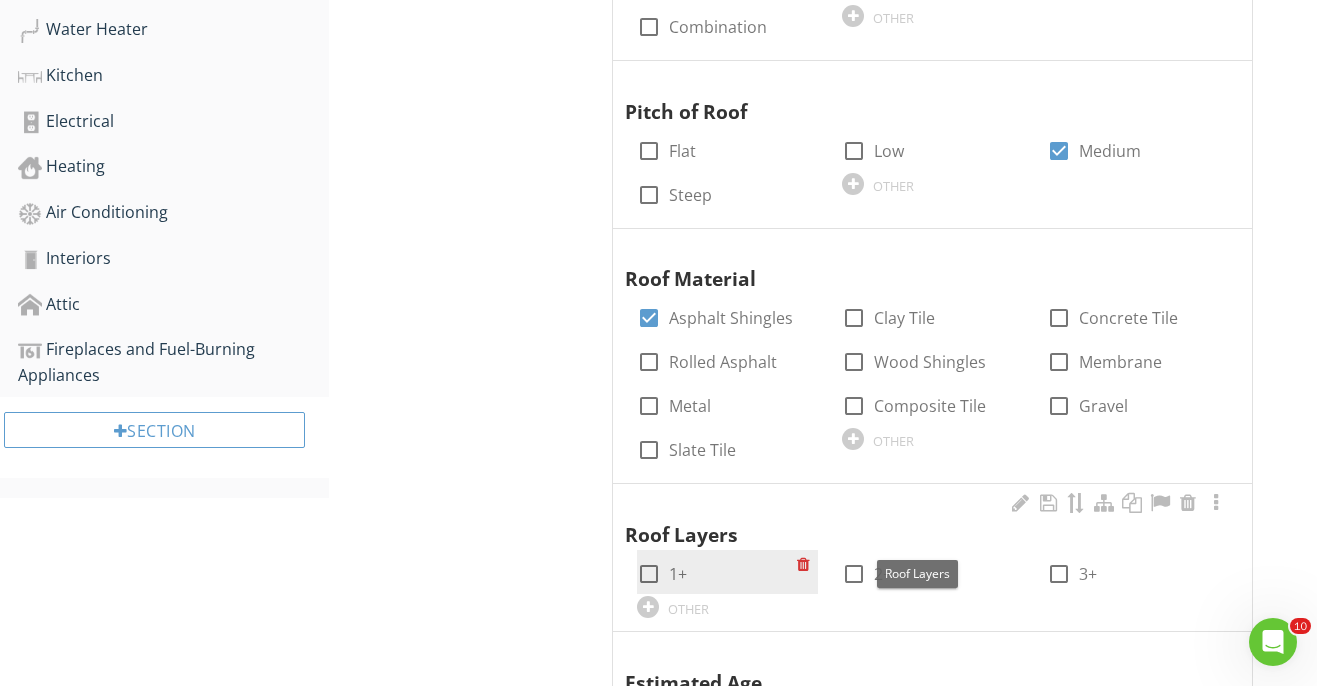 click at bounding box center (649, 574) 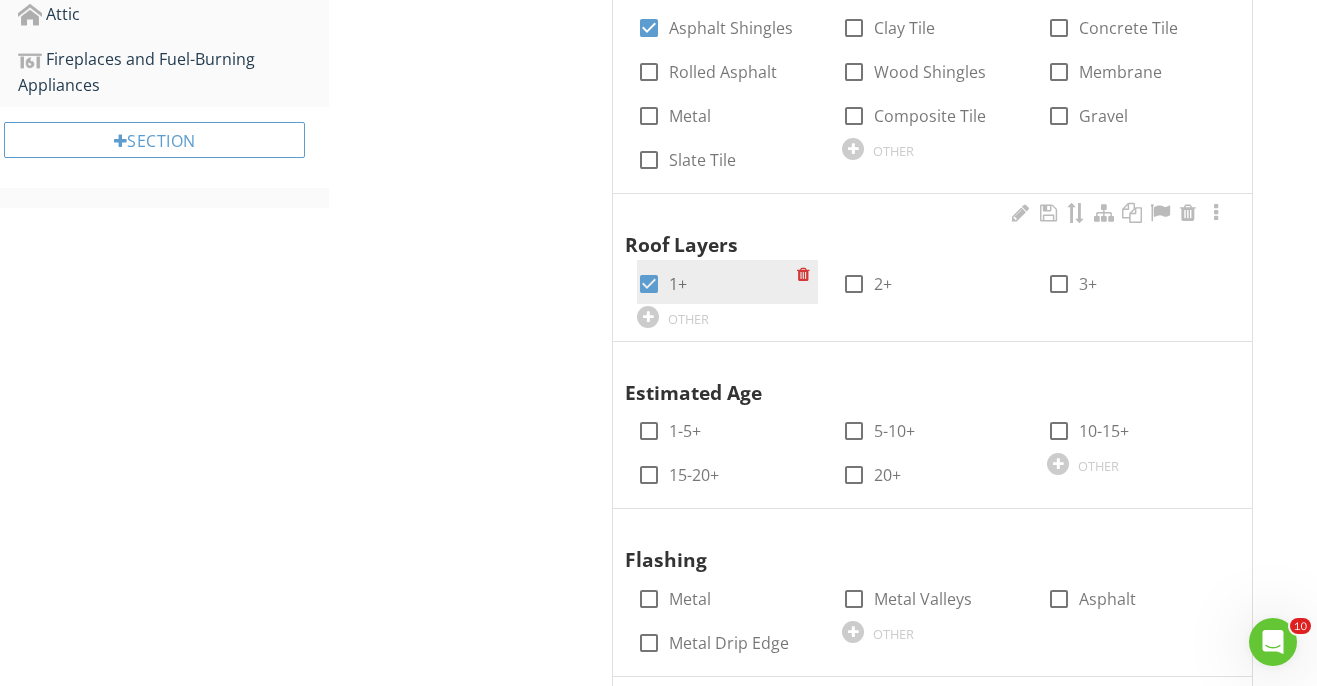 scroll, scrollTop: 1137, scrollLeft: 0, axis: vertical 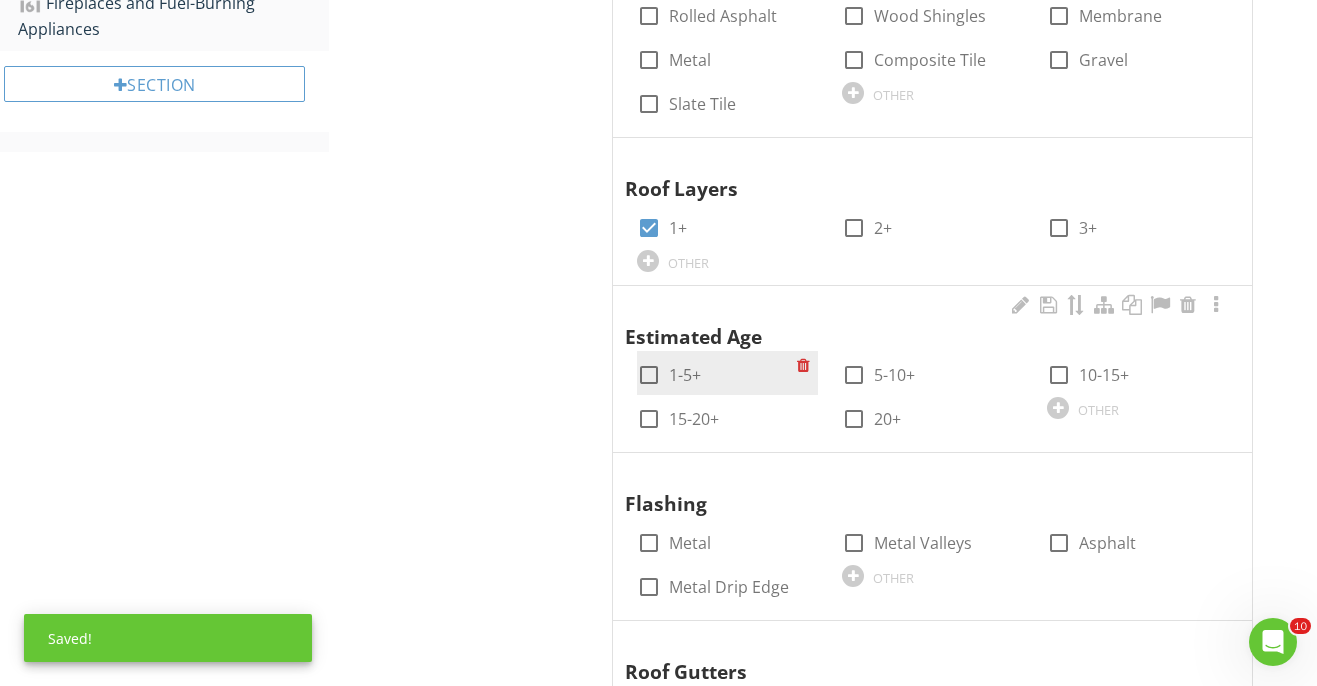 click at bounding box center [649, 375] 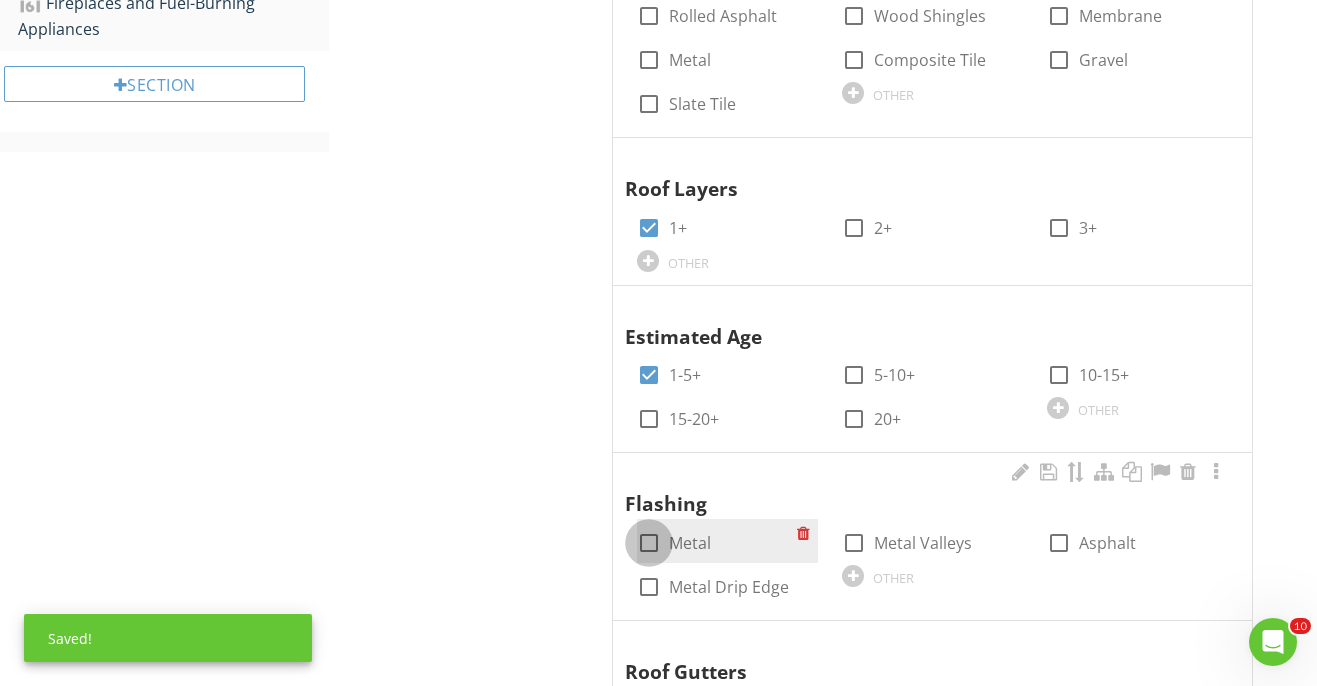 click at bounding box center (649, 543) 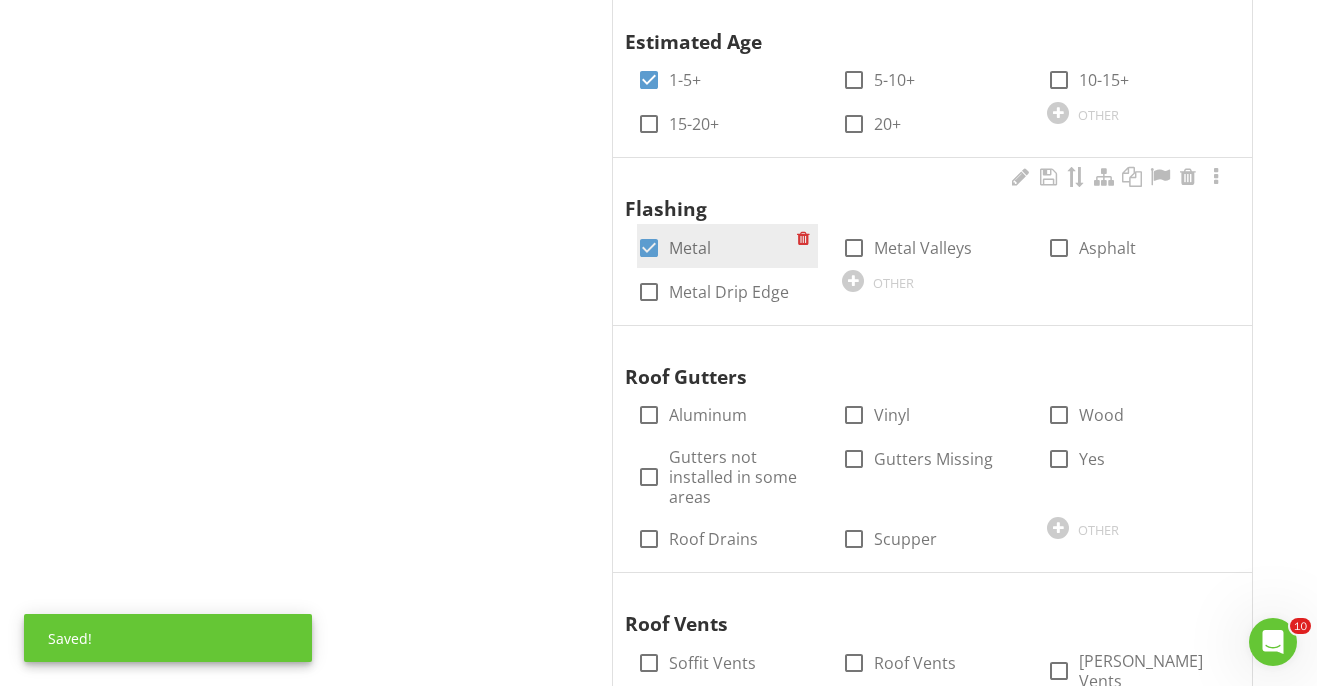 scroll, scrollTop: 1466, scrollLeft: 0, axis: vertical 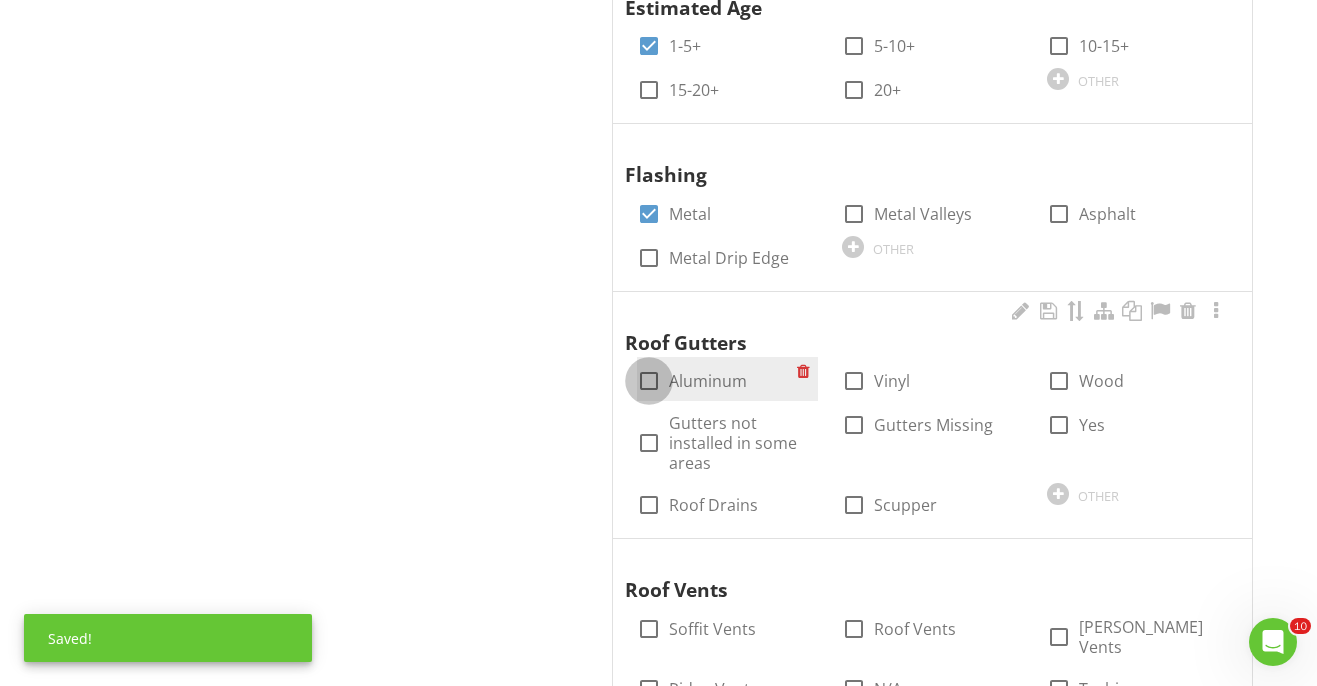 click at bounding box center [649, 381] 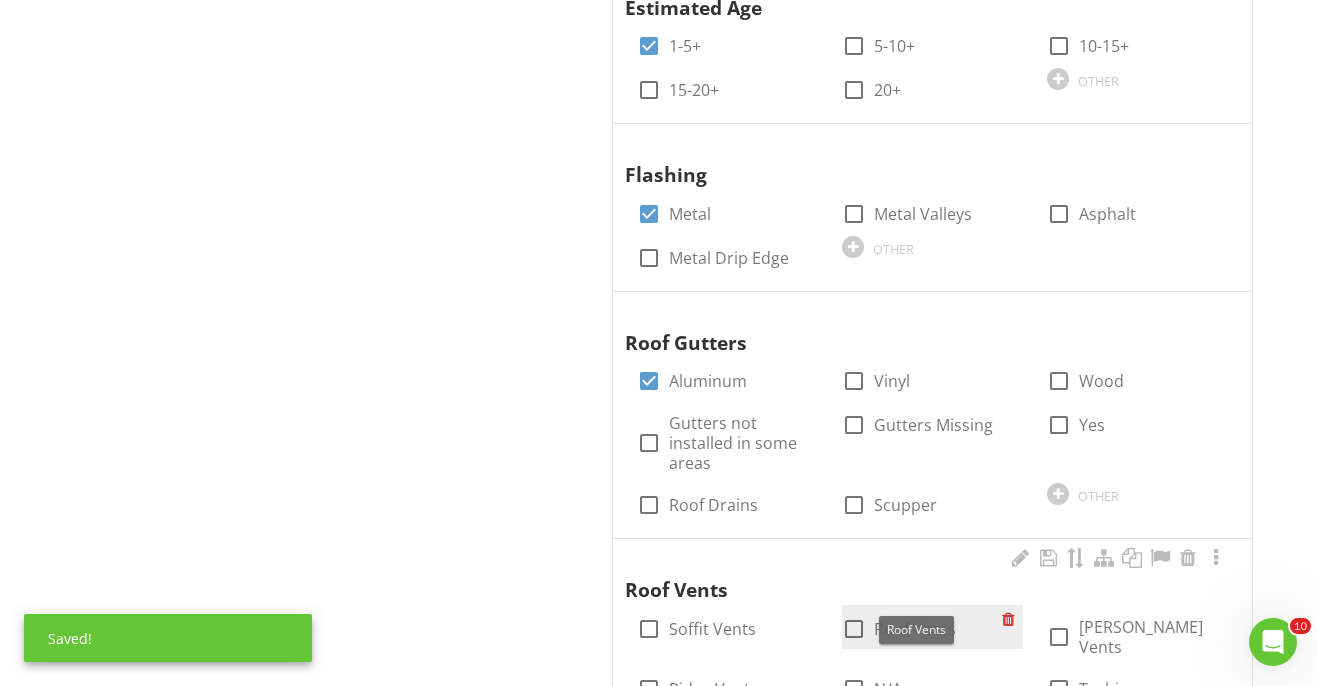 click at bounding box center (854, 629) 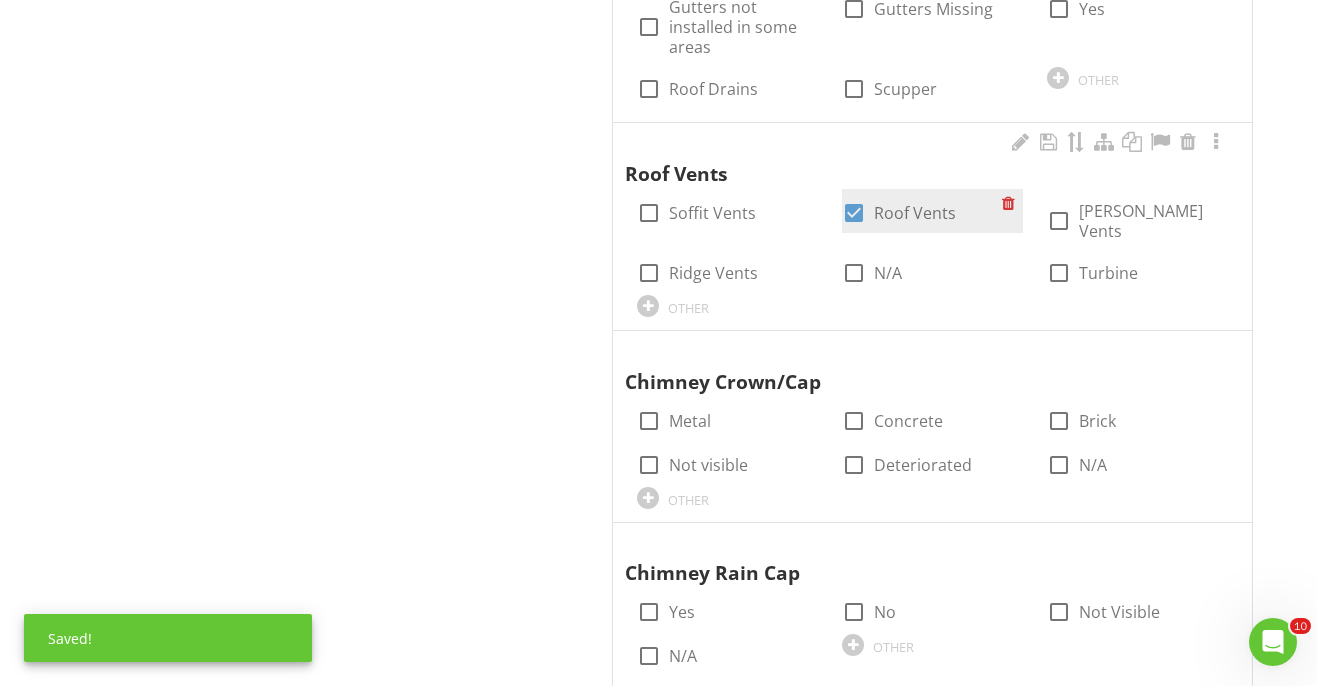 scroll, scrollTop: 1889, scrollLeft: 0, axis: vertical 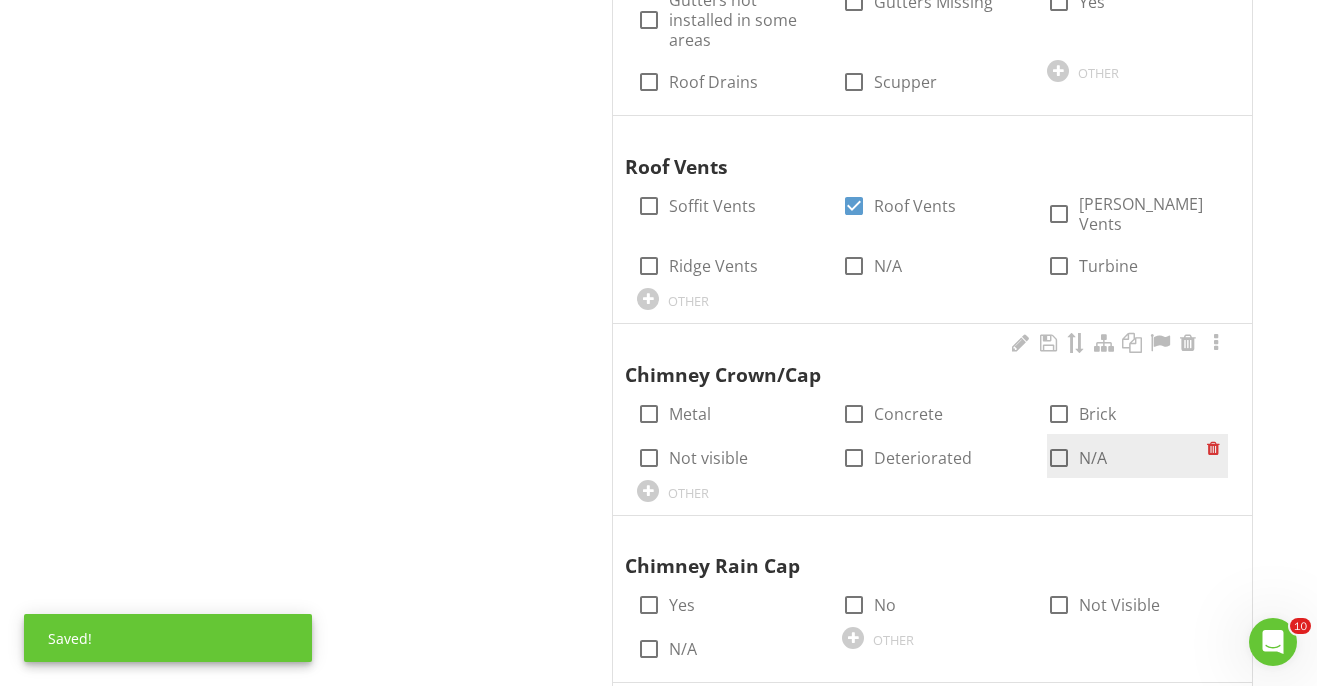 click on "N/A" at bounding box center (1093, 458) 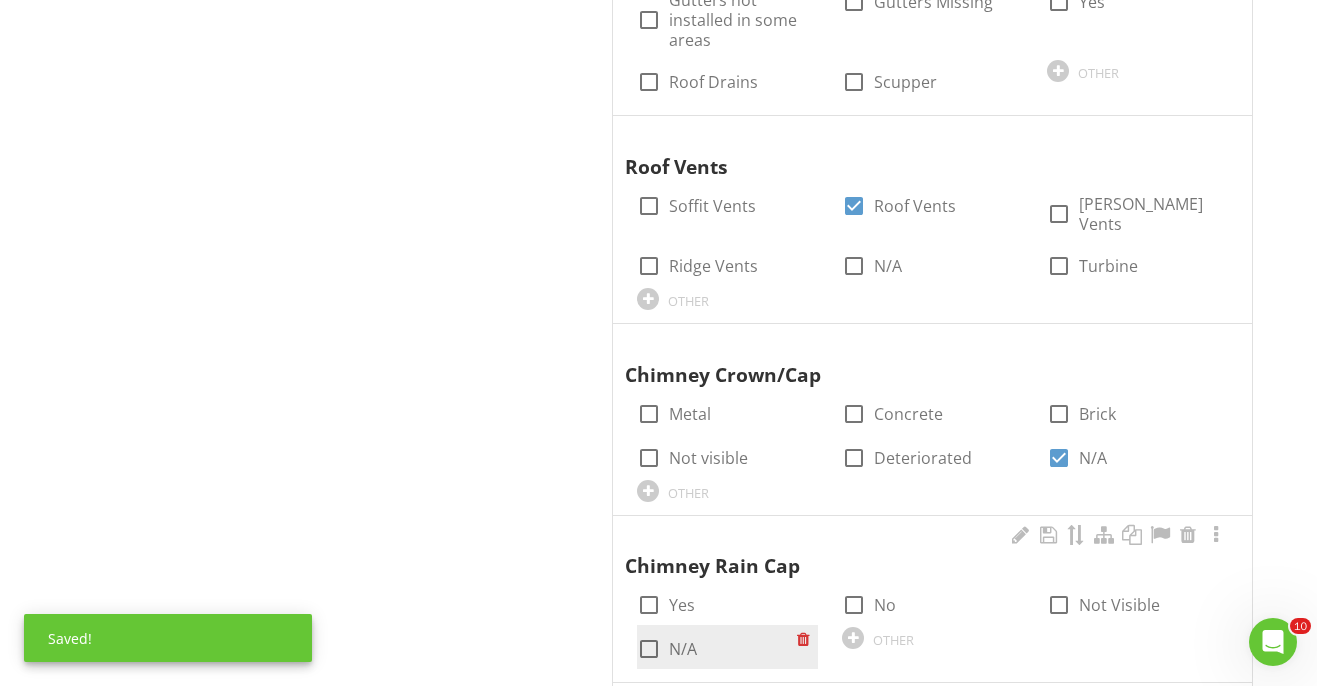 click on "N/A" at bounding box center (683, 649) 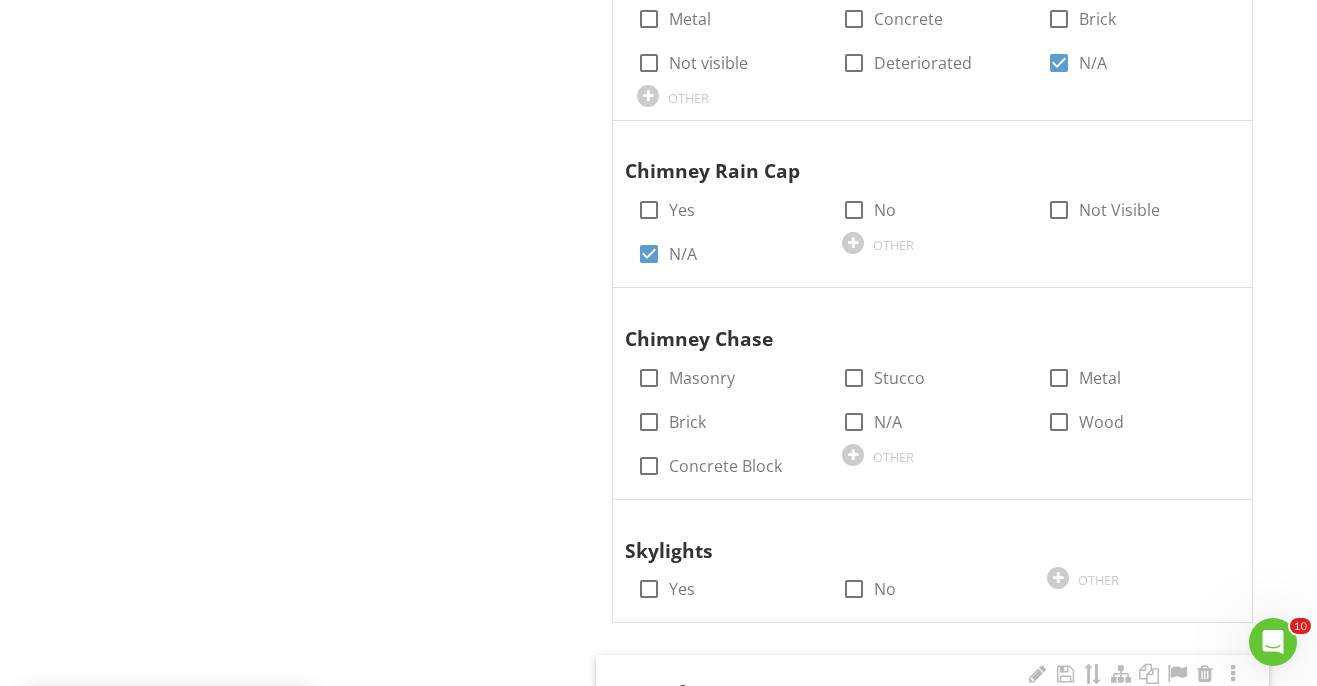 scroll, scrollTop: 2306, scrollLeft: 0, axis: vertical 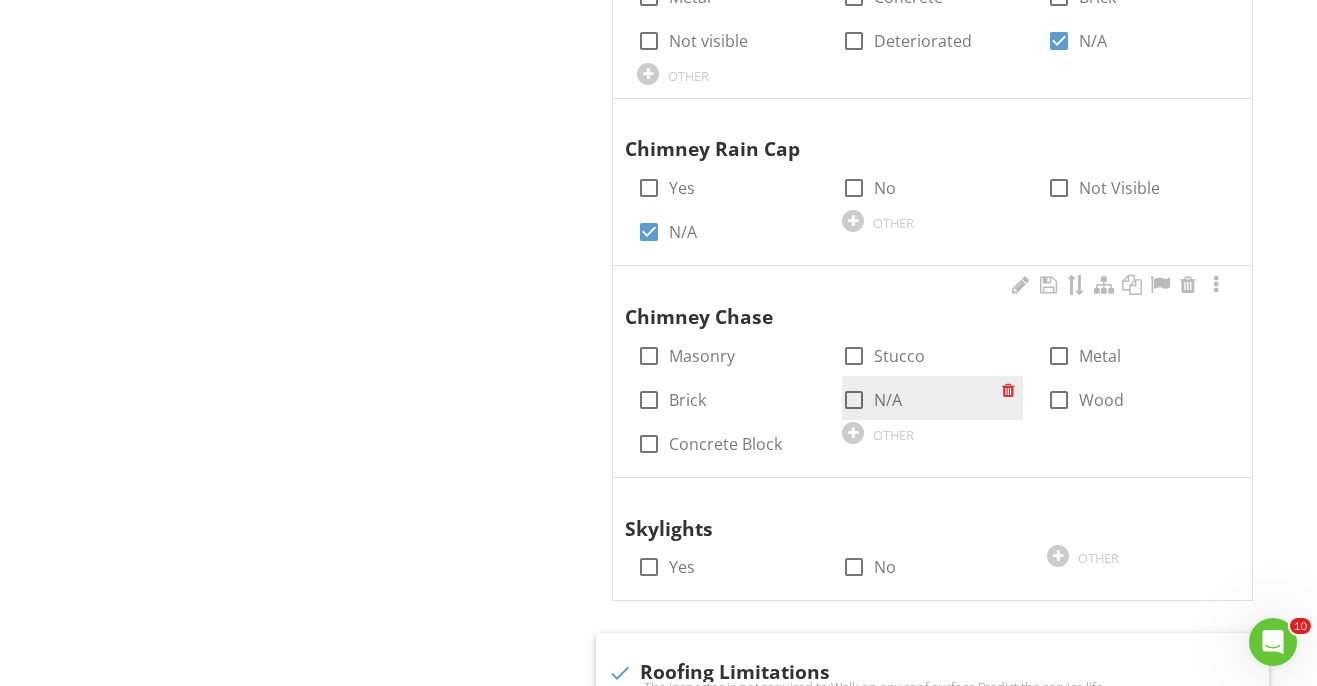 click on "N/A" at bounding box center (888, 400) 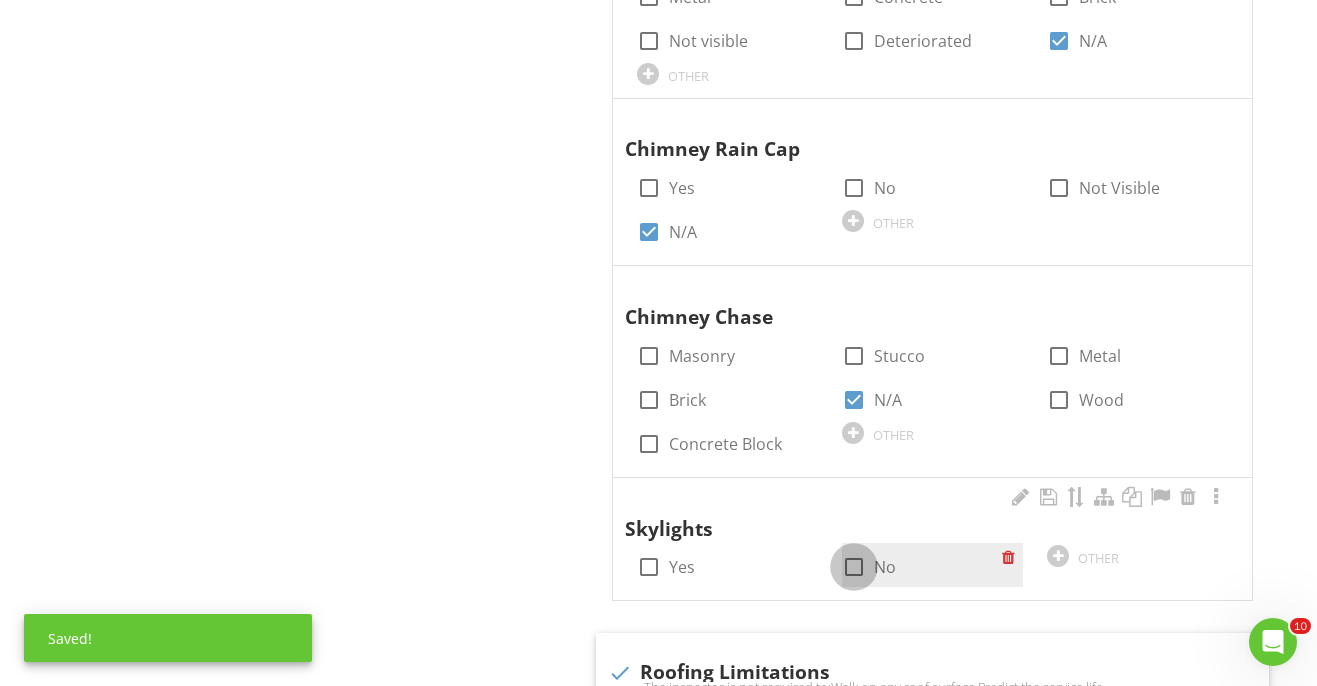 click at bounding box center [854, 567] 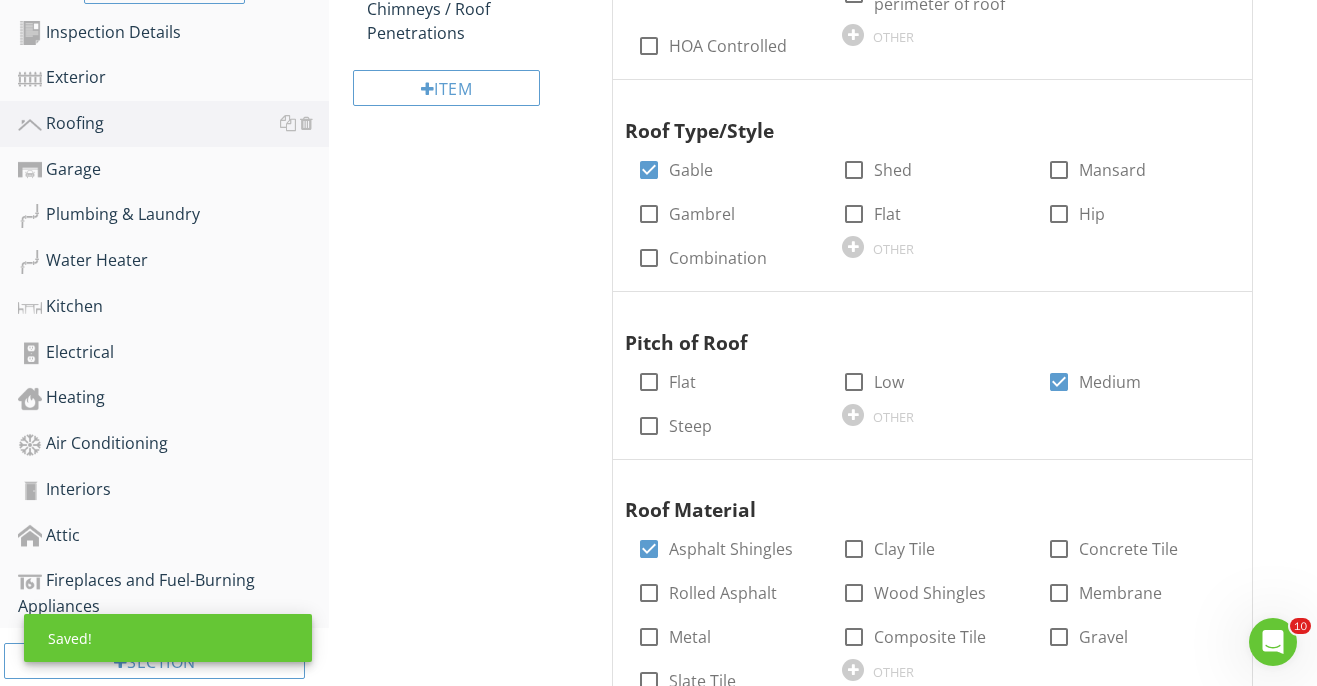 scroll, scrollTop: 0, scrollLeft: 0, axis: both 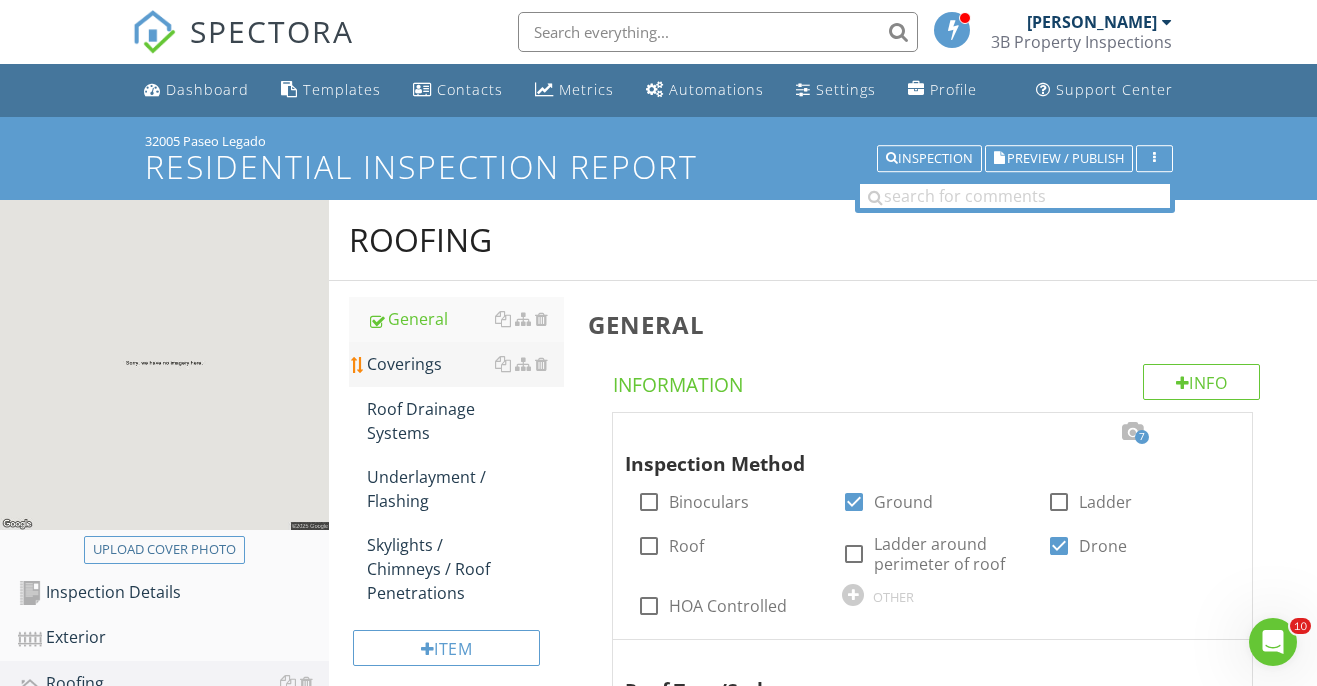 click on "Coverings" at bounding box center (465, 364) 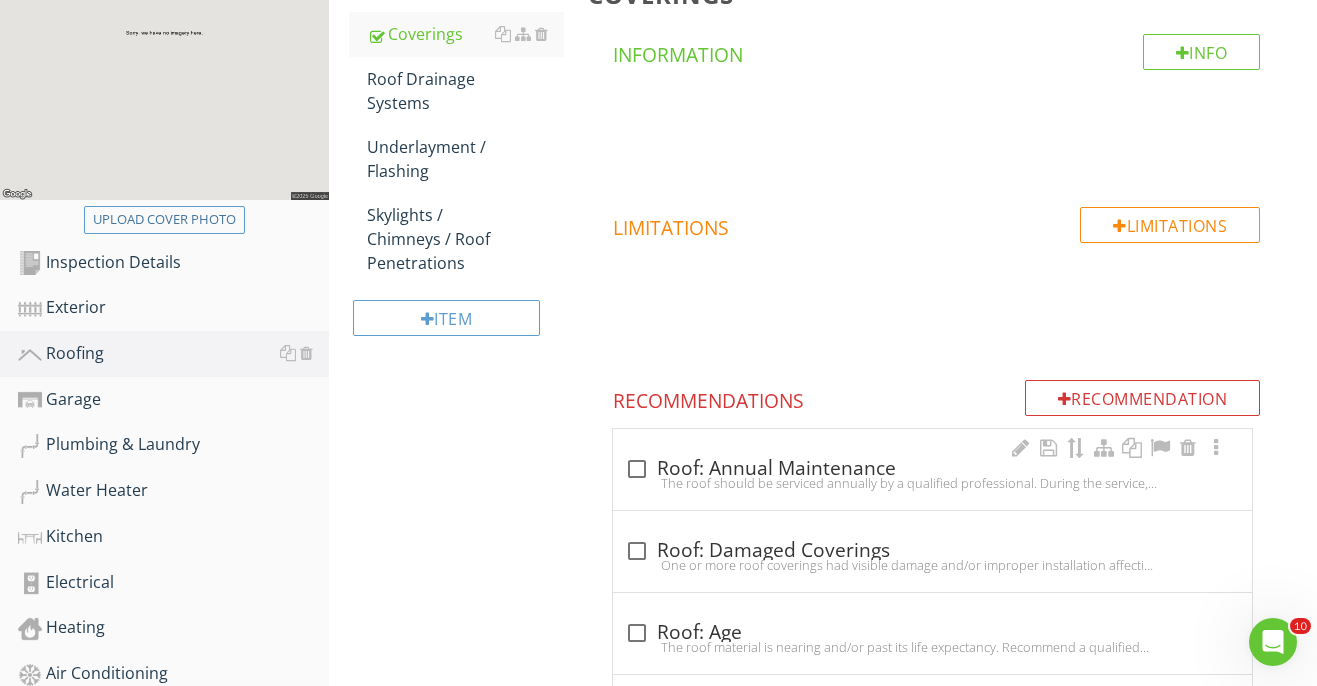 scroll, scrollTop: 338, scrollLeft: 0, axis: vertical 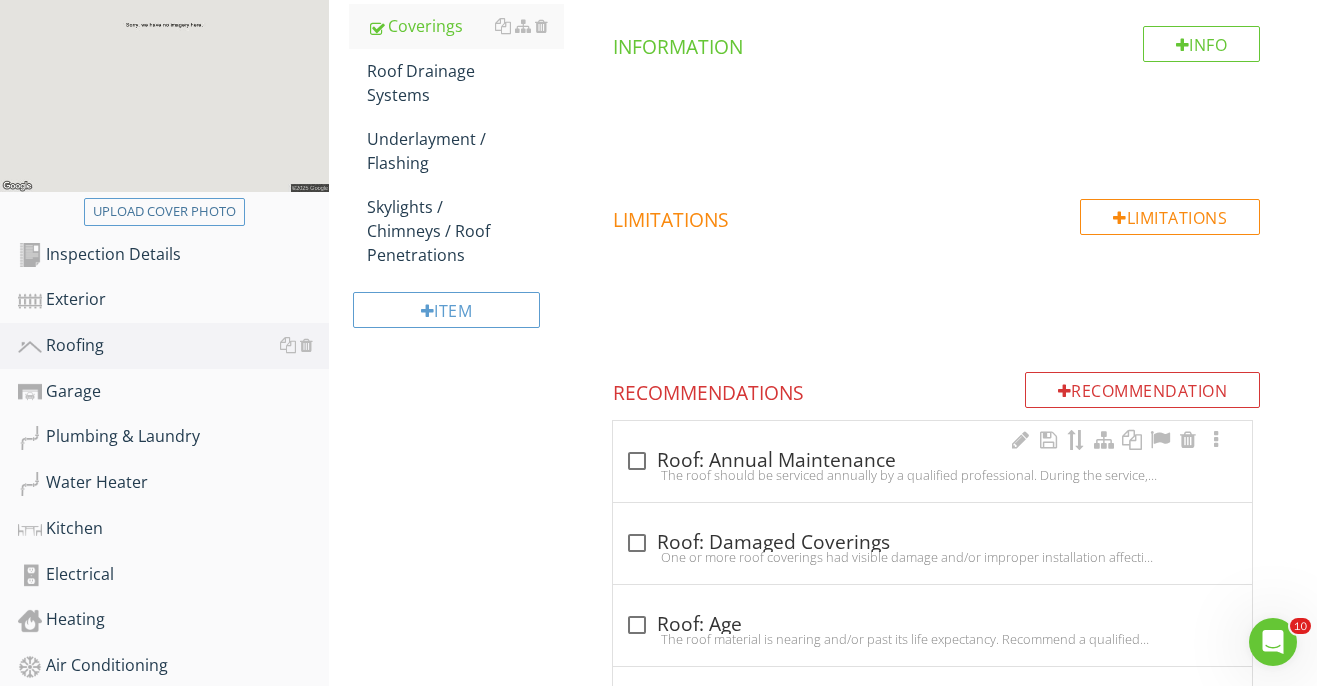 click on "The roof should be serviced annually by a qualified professional. During the service, a qualified professional will check roof coverings, penetrations, skylights, chimneys, and flashing and clean debris off the roof and gutters. Recommend inquiring with sellers about maintenance records. Recommend a qualified professional to service the roof." at bounding box center [932, 475] 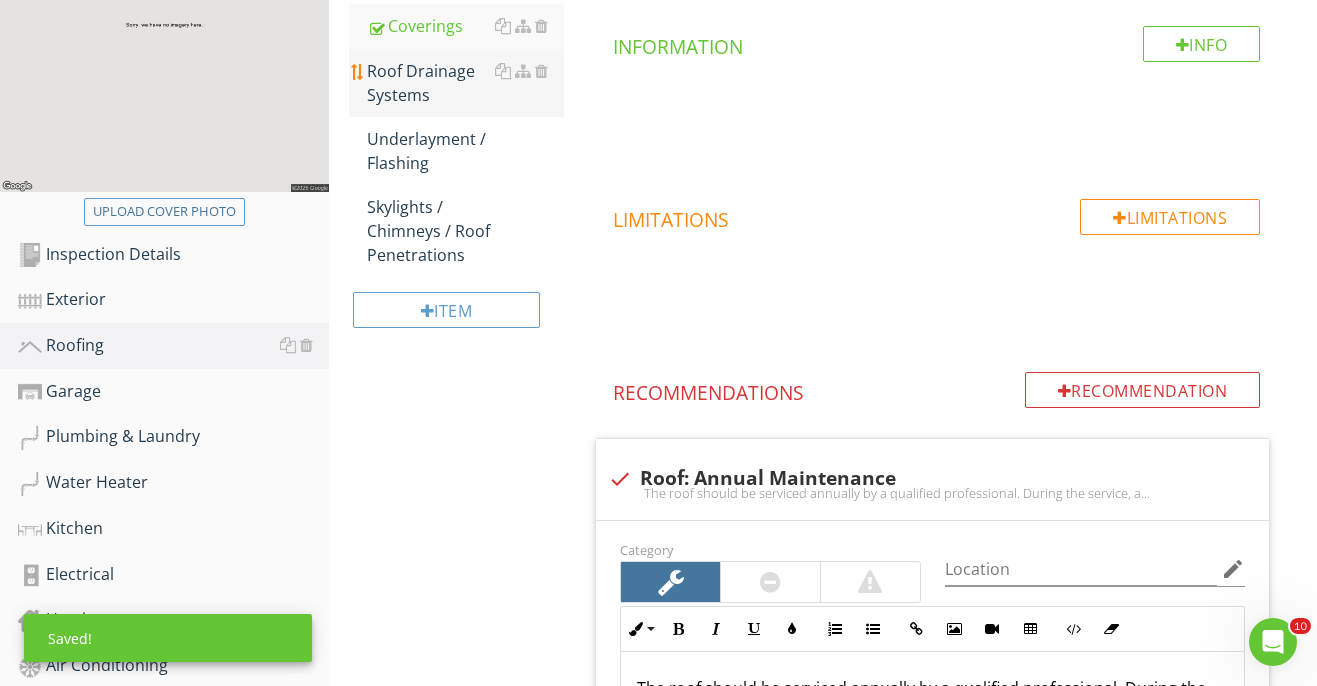 click on "Roof Drainage Systems" at bounding box center [465, 83] 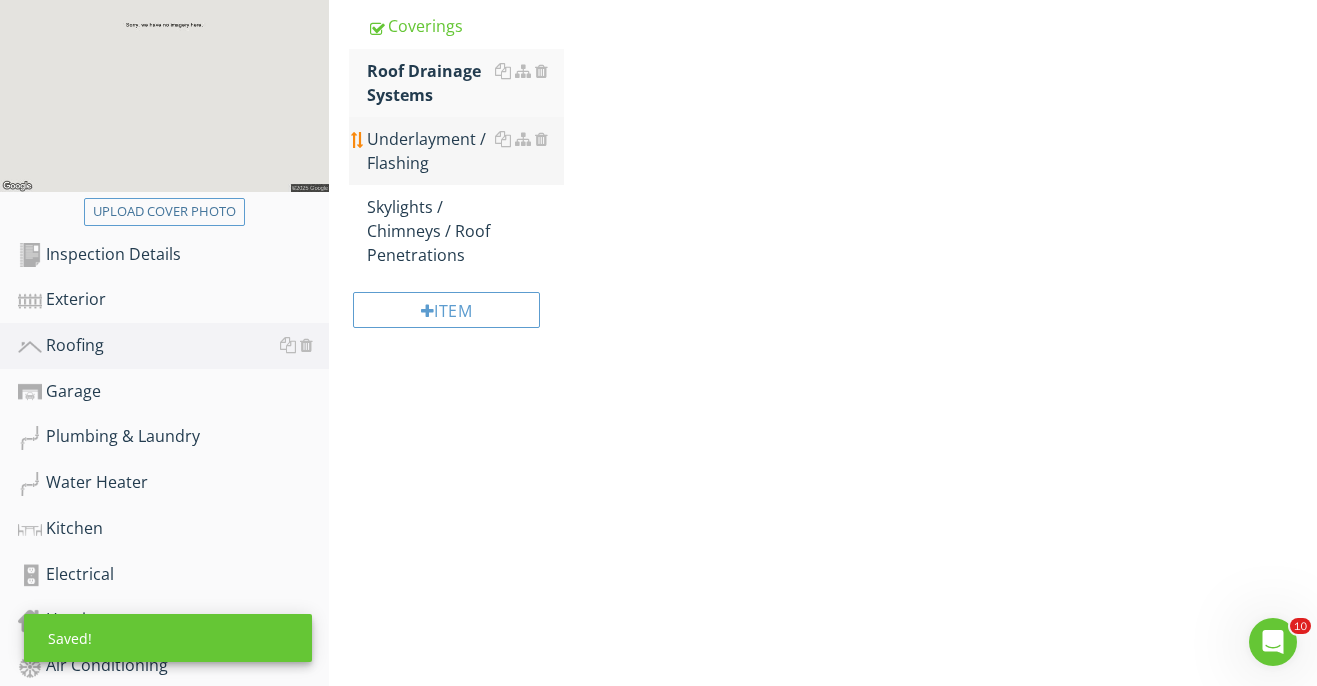click on "Underlayment / Flashing" at bounding box center [465, 151] 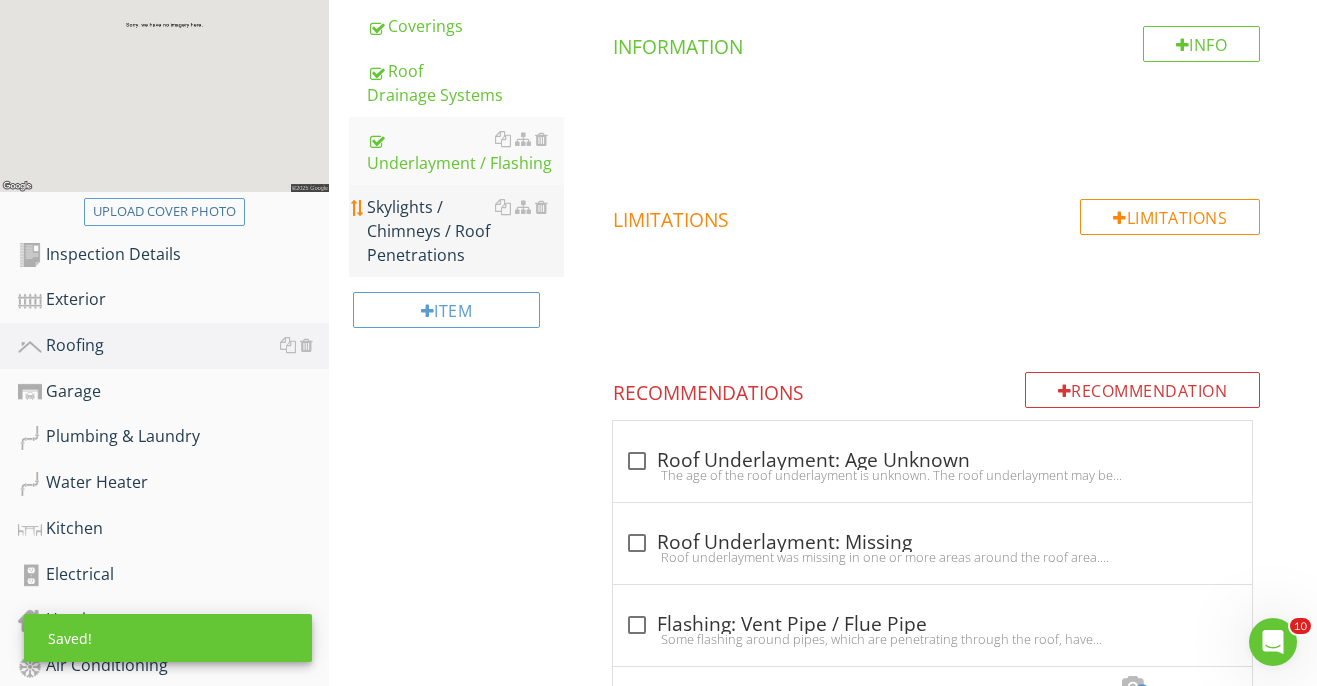 click on "Skylights / Chimneys / Roof Penetrations" at bounding box center [465, 231] 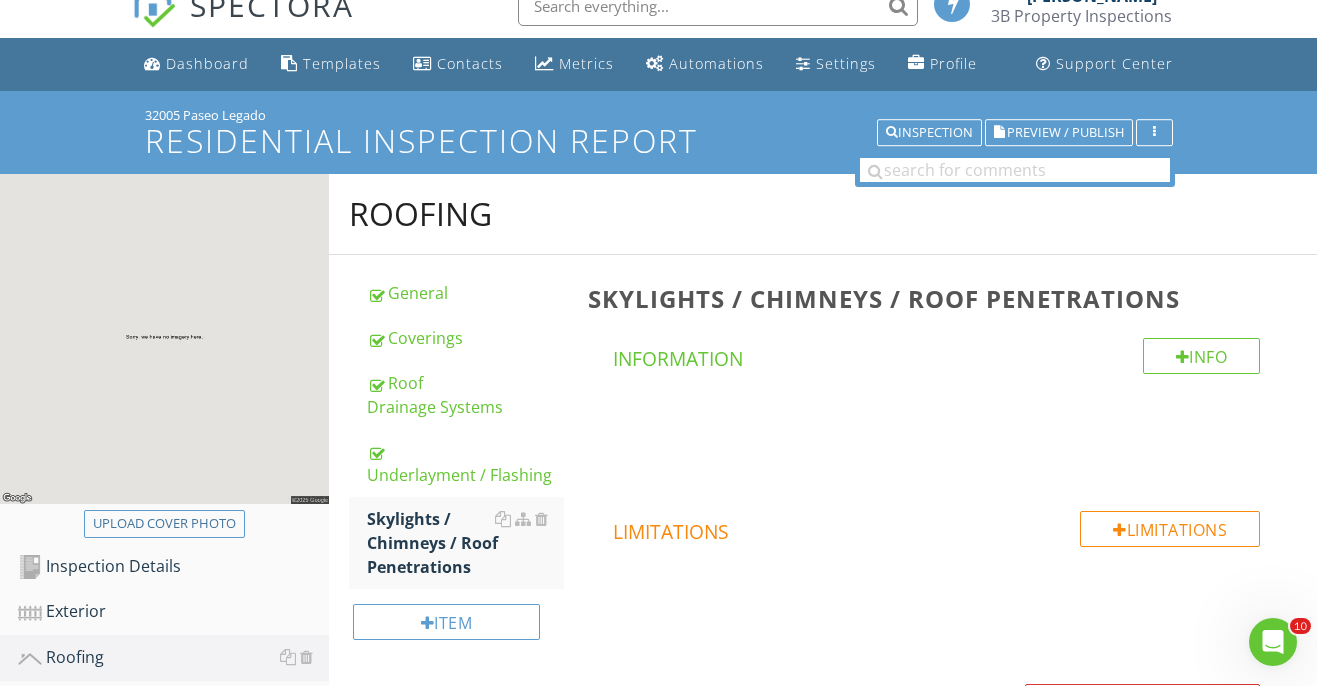 scroll, scrollTop: 0, scrollLeft: 0, axis: both 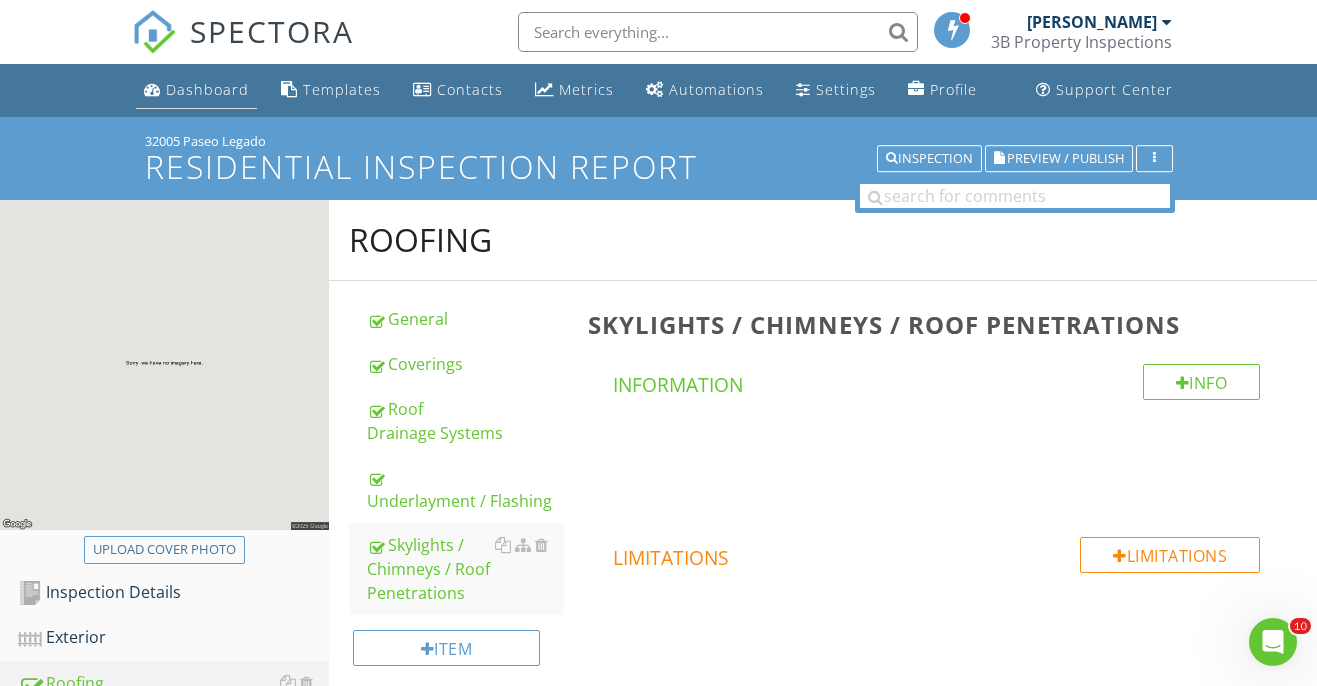 click on "Dashboard" at bounding box center [207, 89] 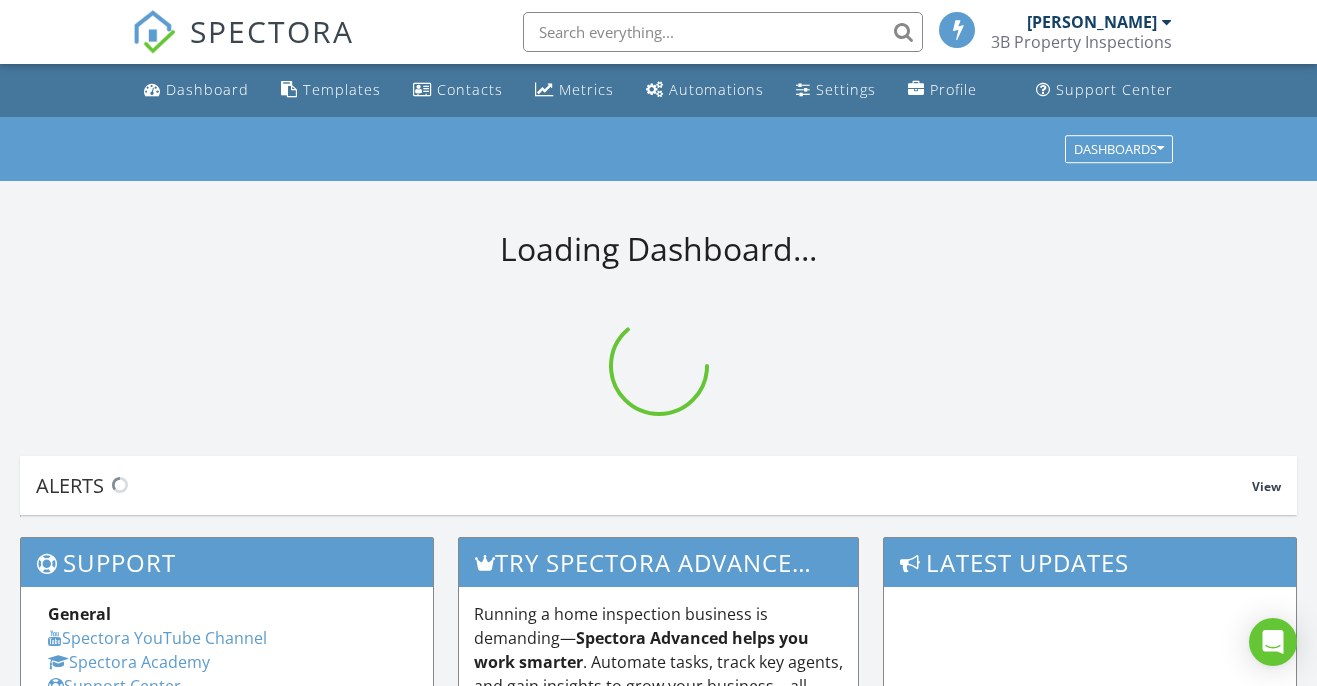 scroll, scrollTop: 0, scrollLeft: 0, axis: both 